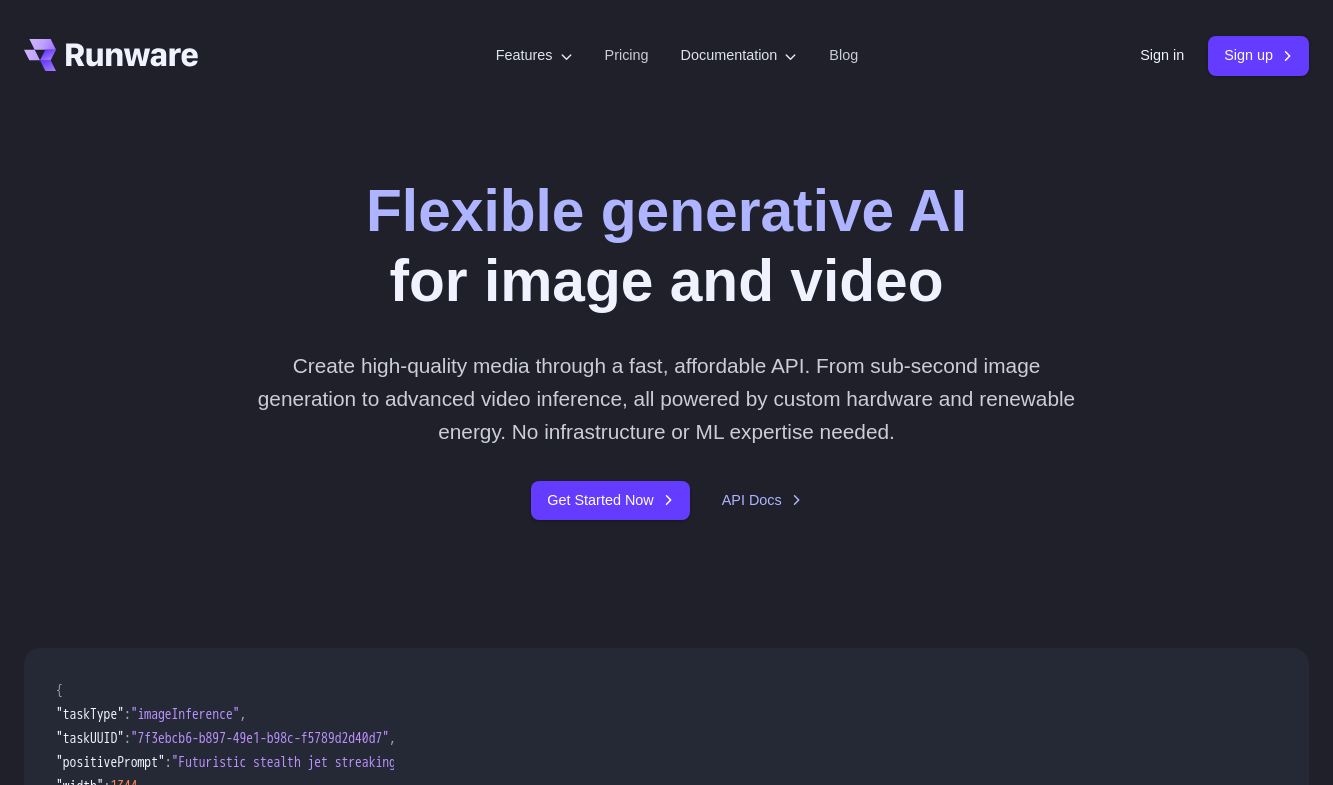 scroll, scrollTop: 0, scrollLeft: 0, axis: both 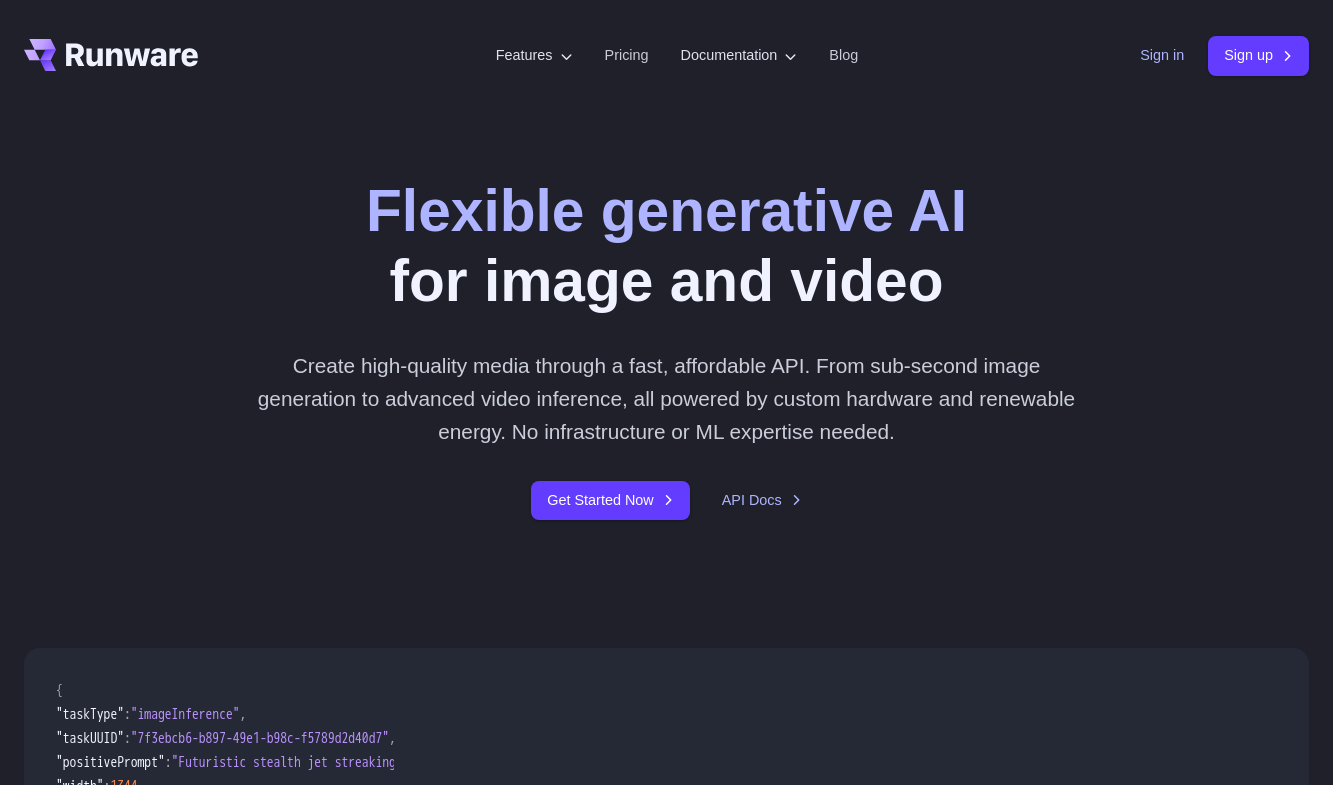 click on "Sign in" at bounding box center [1162, 55] 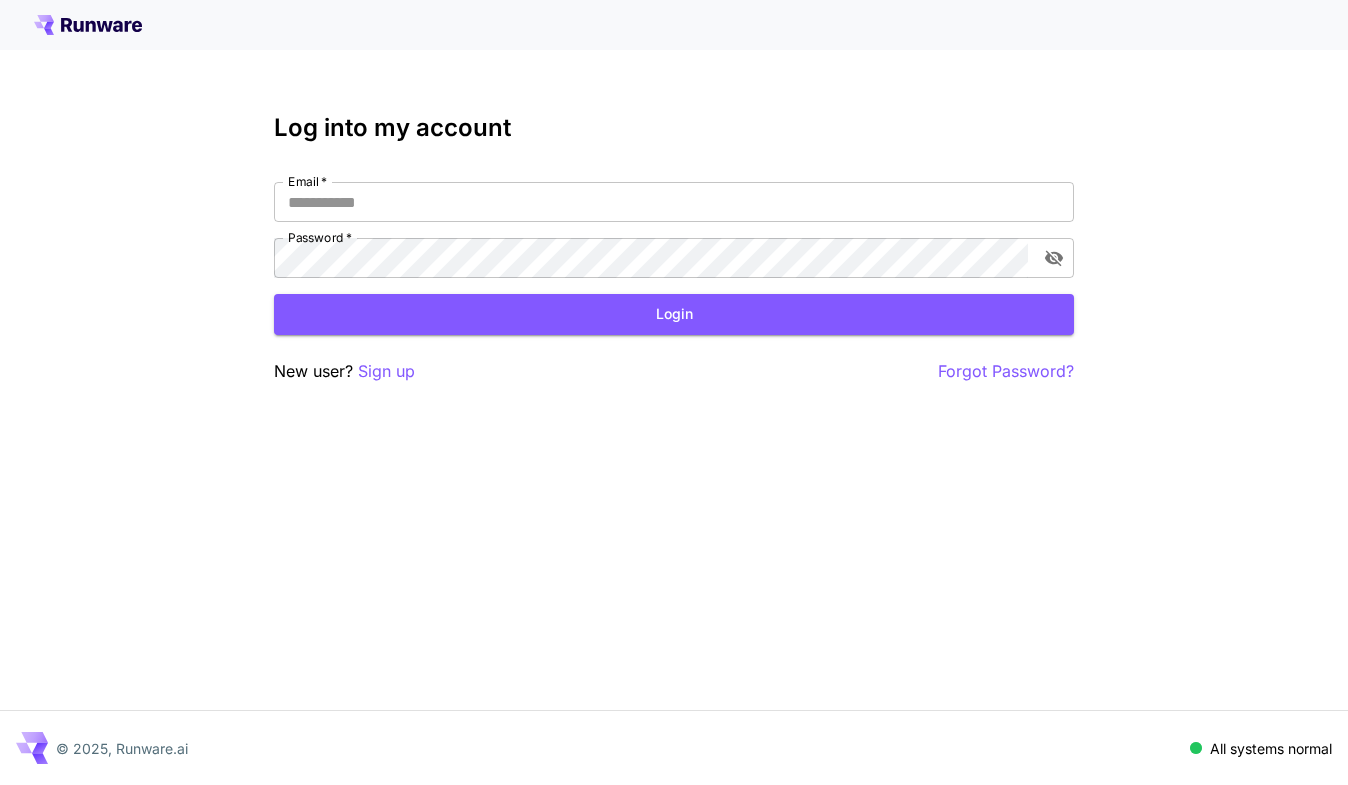 scroll, scrollTop: 0, scrollLeft: 0, axis: both 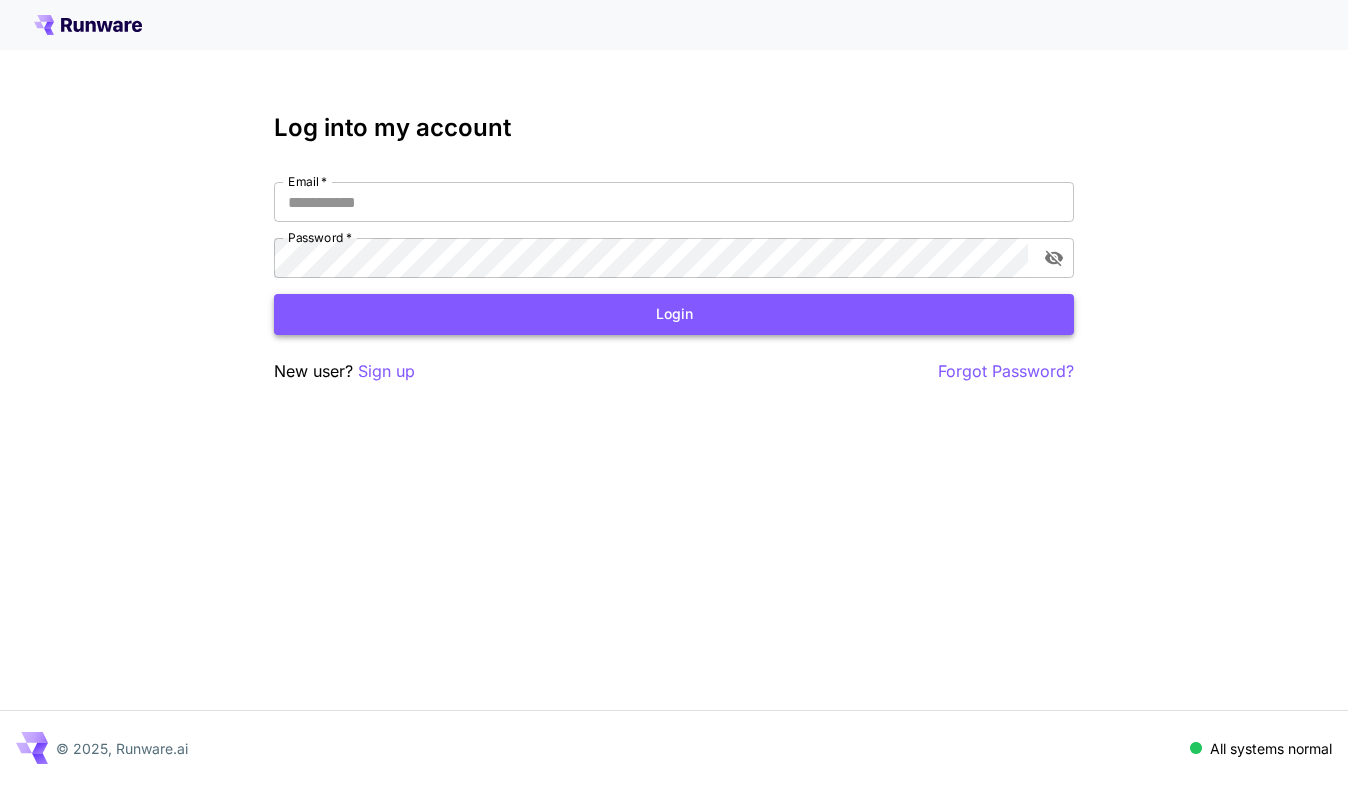 type on "**********" 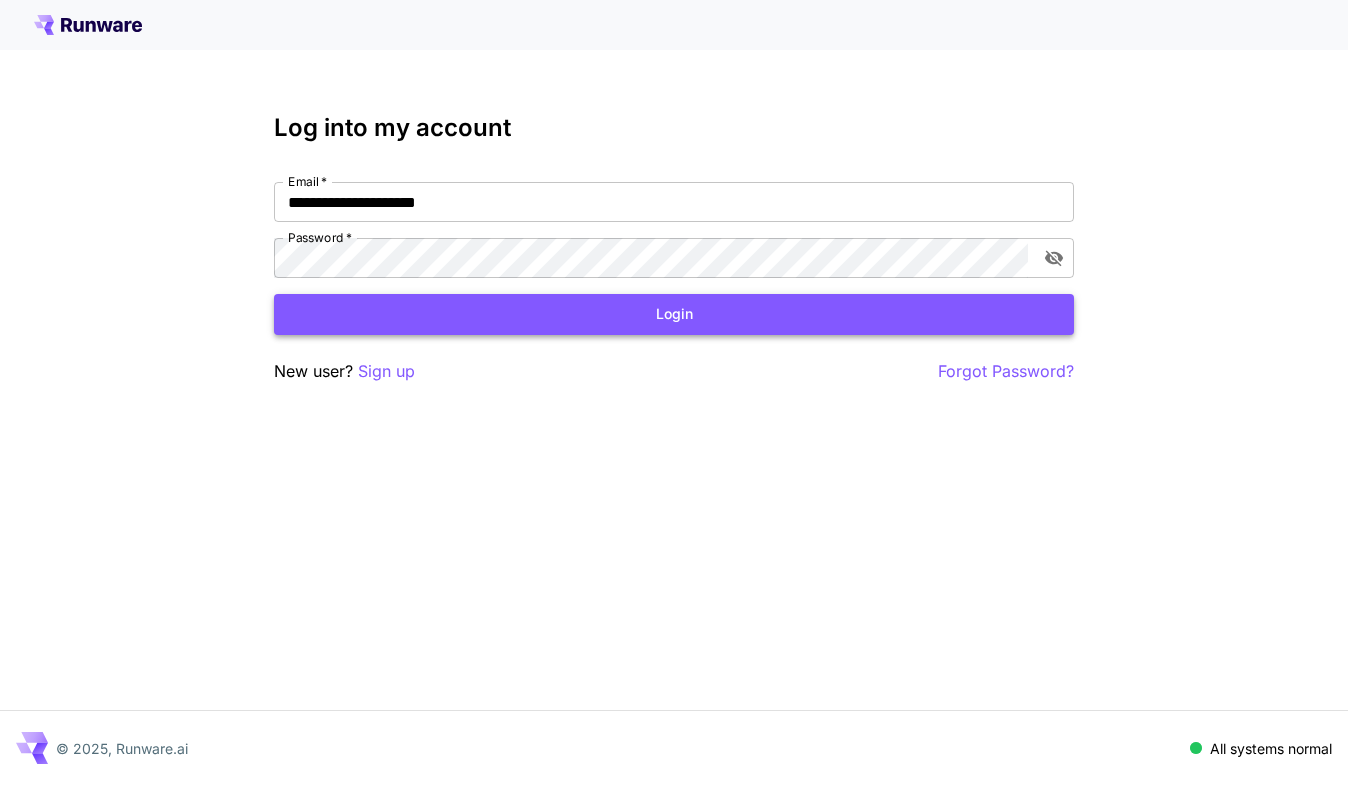 click on "Login" at bounding box center [674, 314] 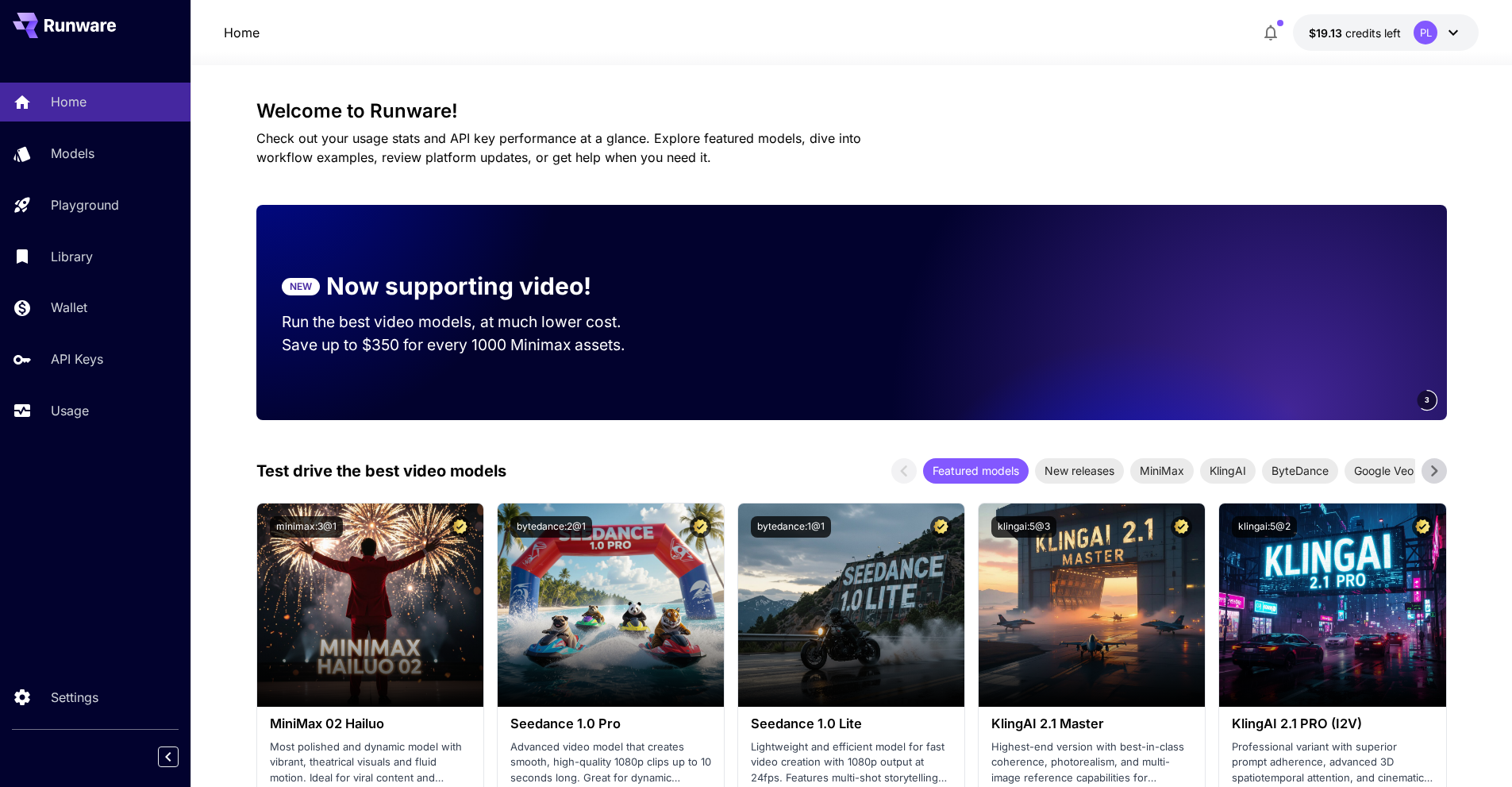 drag, startPoint x: 1159, startPoint y: 382, endPoint x: 1087, endPoint y: 375, distance: 72.33948 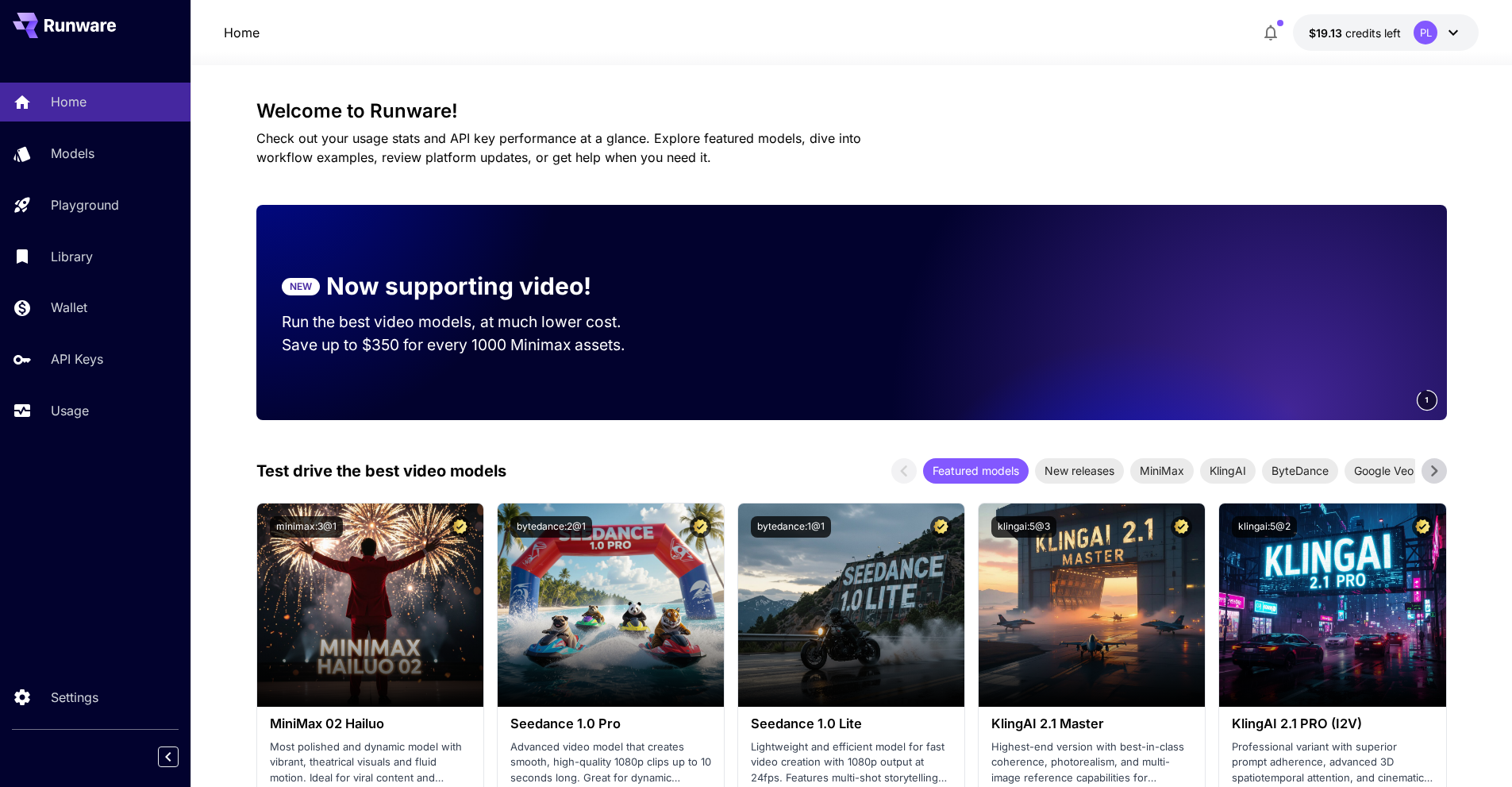 click on "NEW" at bounding box center [301, 287] 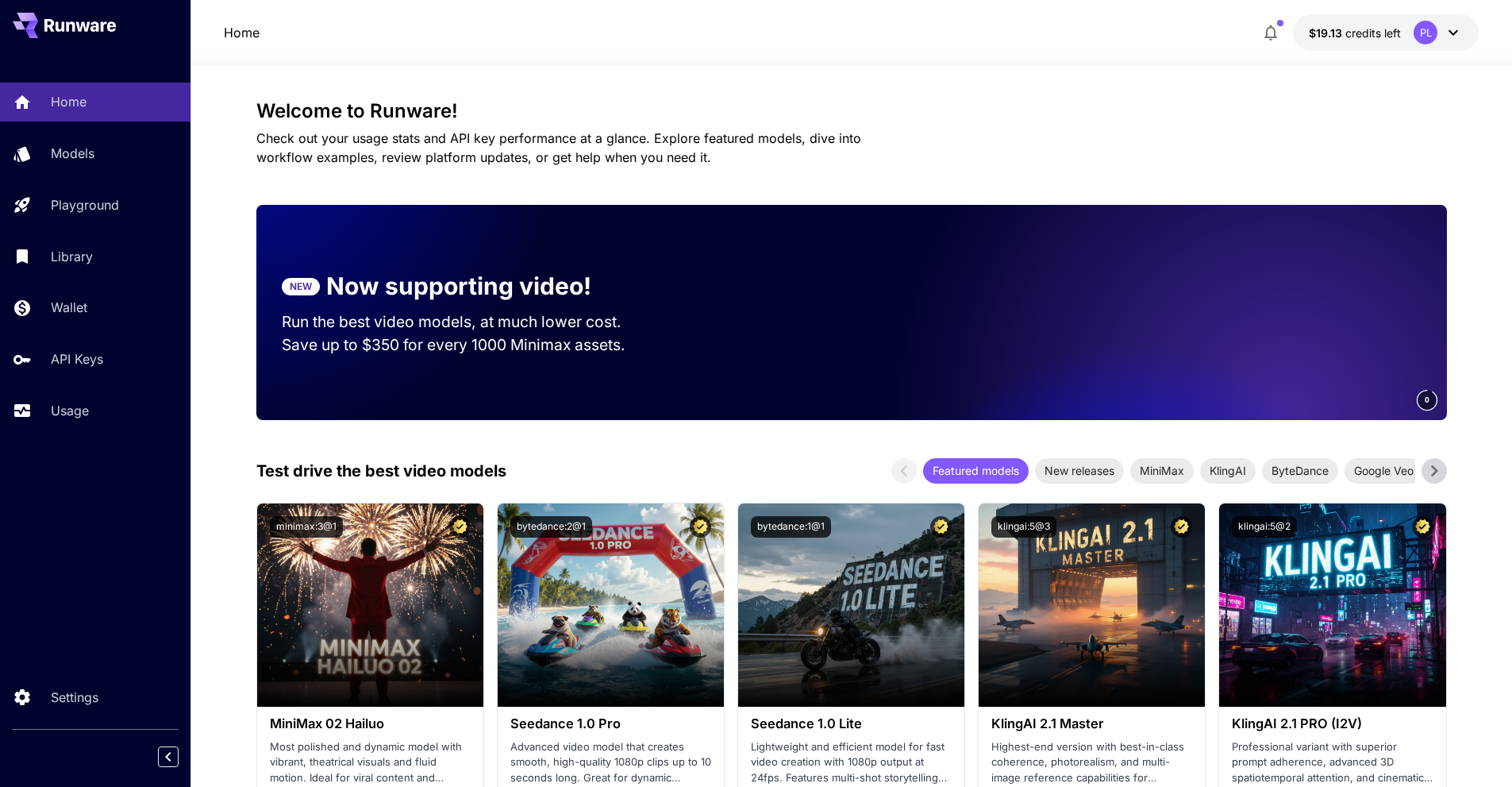 click 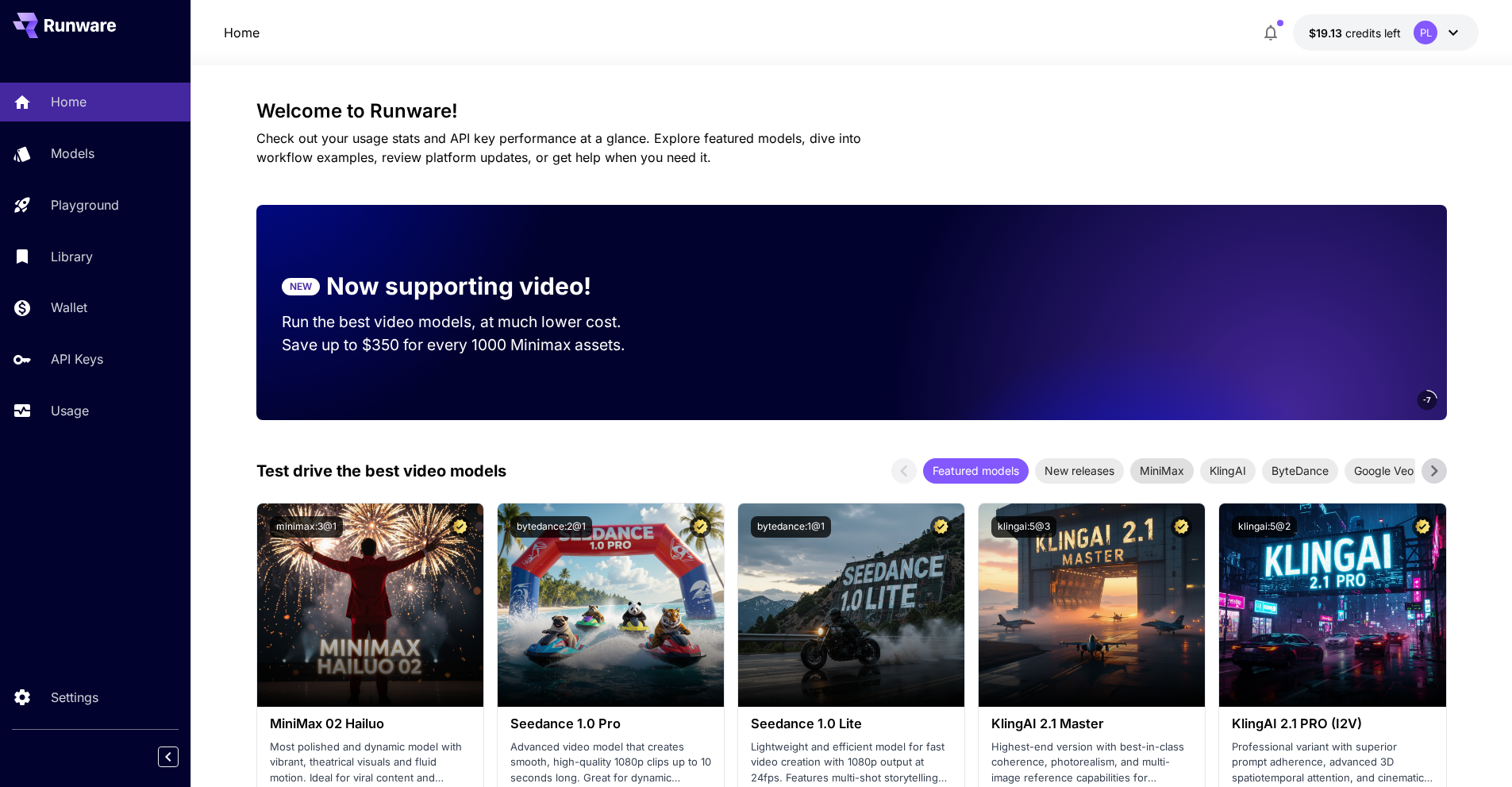 click on "MiniMax" at bounding box center (1162, 470) 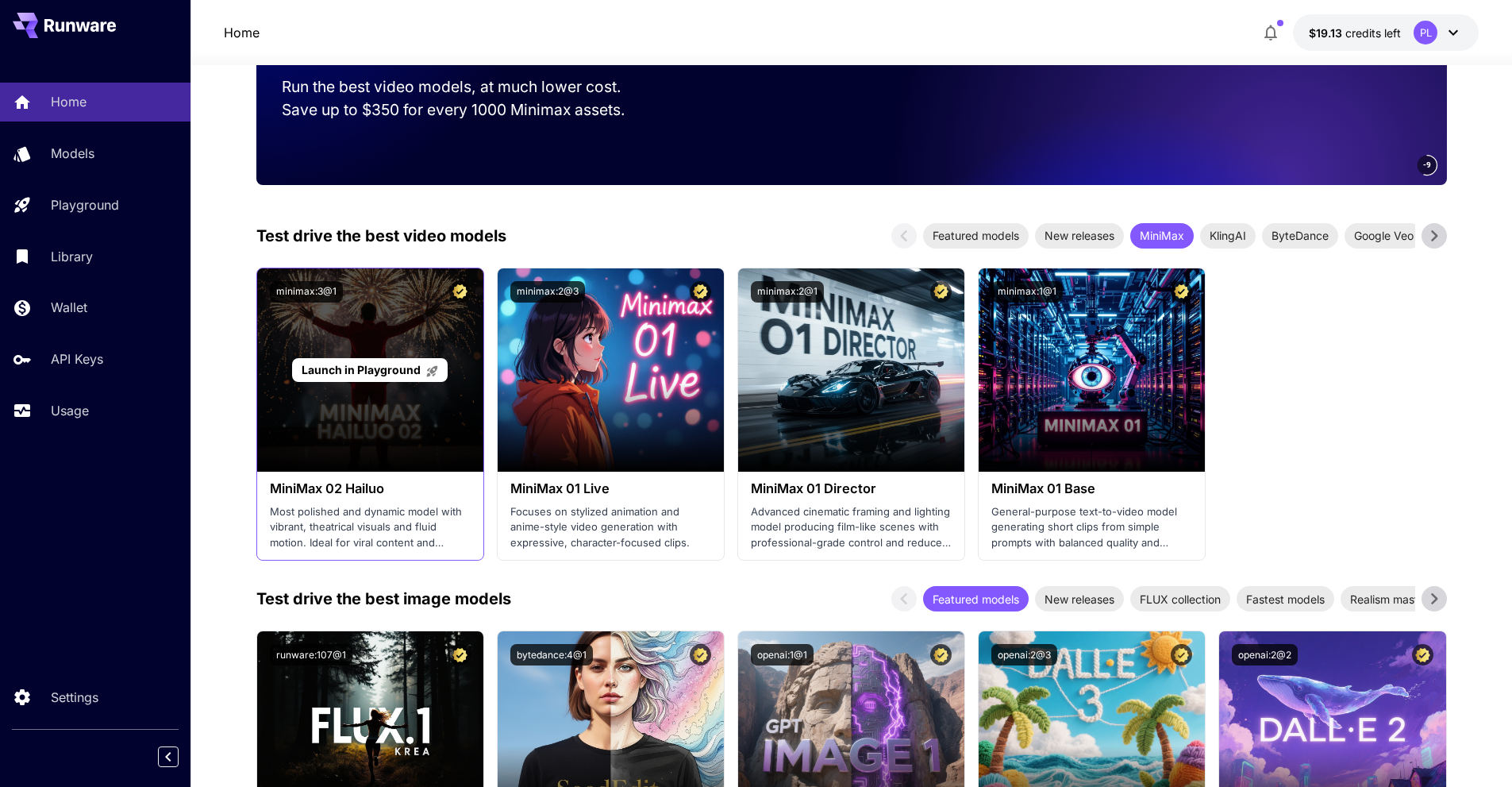 scroll, scrollTop: 238, scrollLeft: 0, axis: vertical 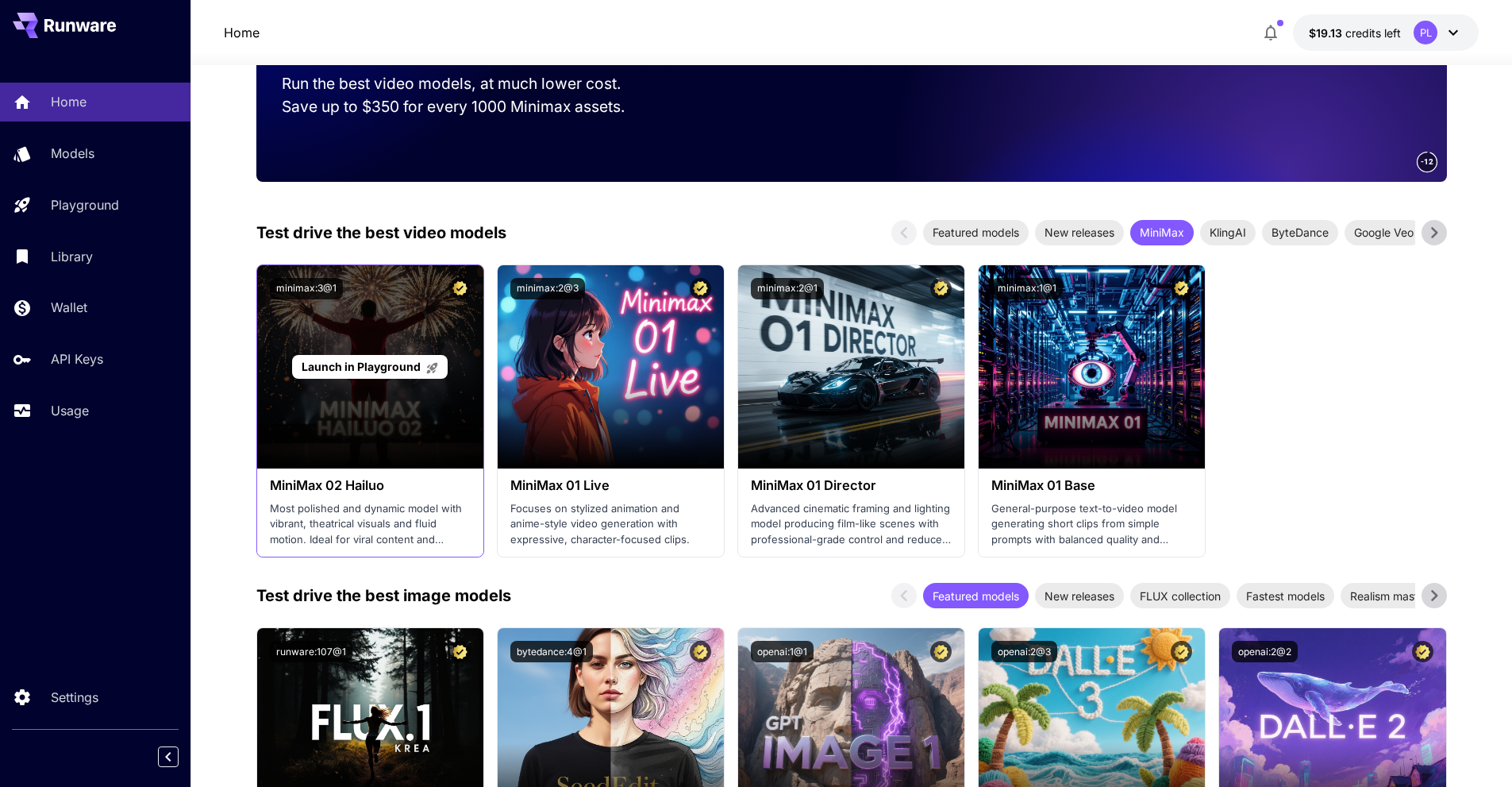 click on "Launch in Playground" at bounding box center [370, 367] 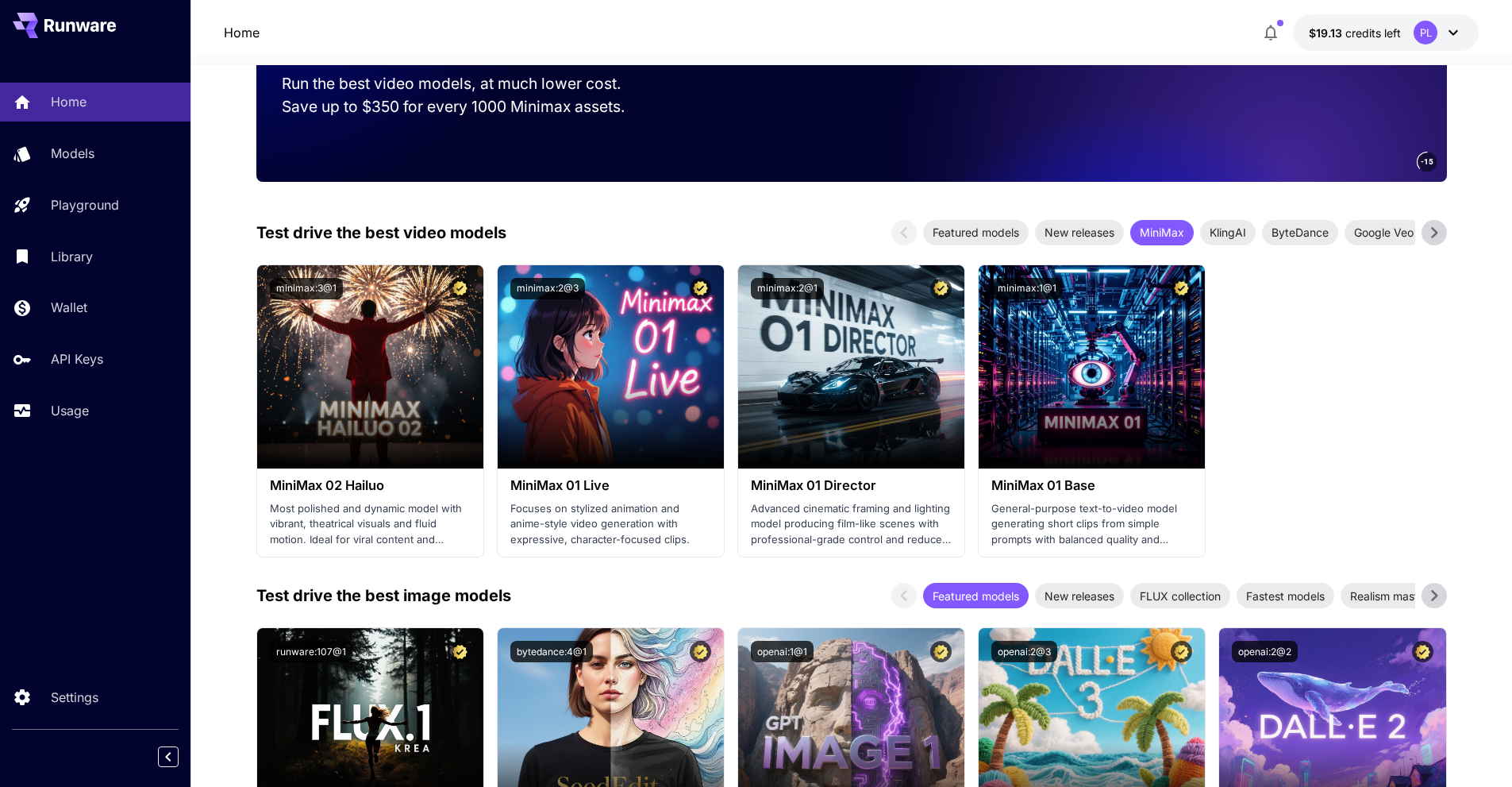 click on "Launch in Playground" at bounding box center (361, 366) 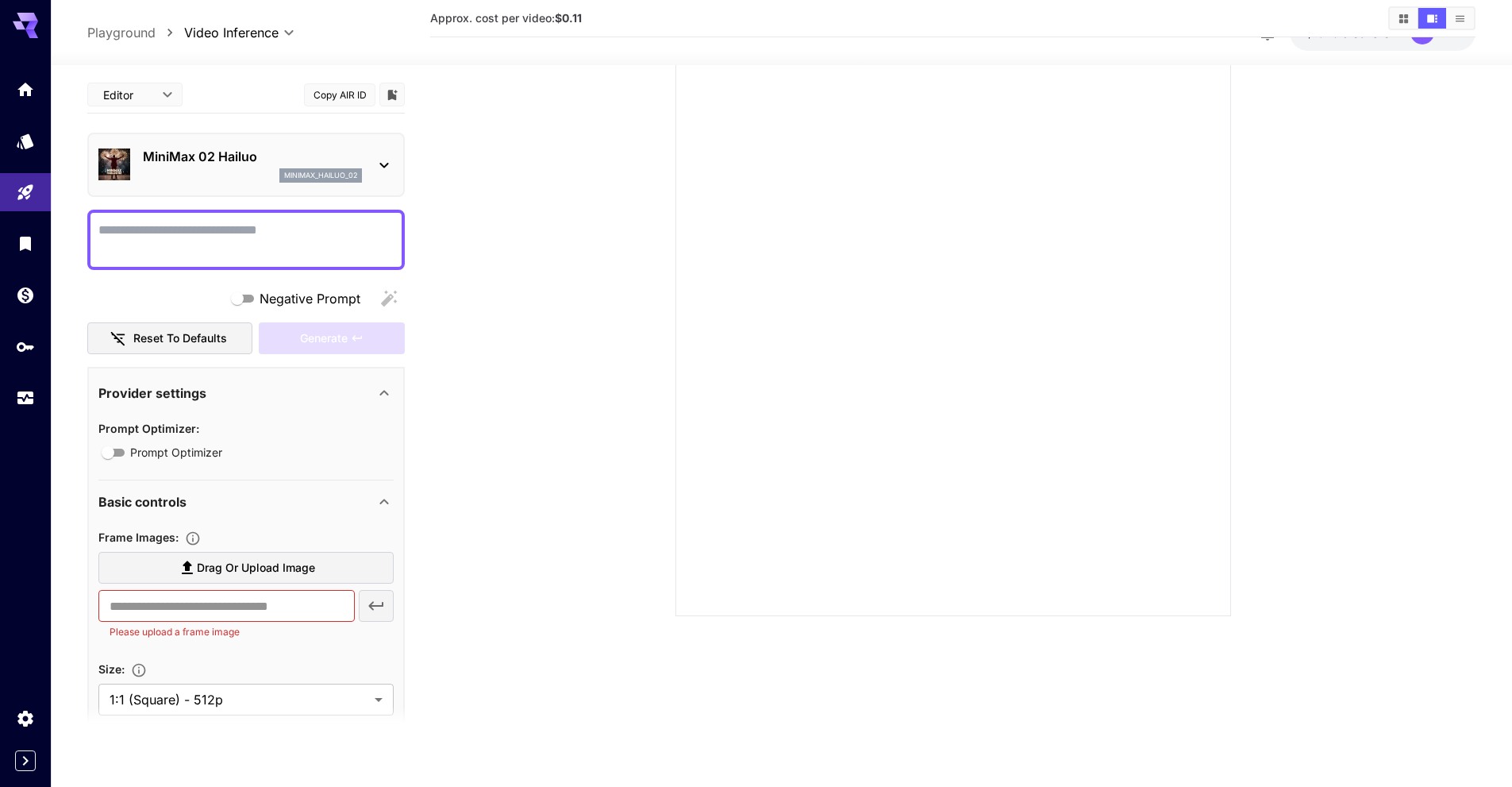 scroll, scrollTop: 125, scrollLeft: 0, axis: vertical 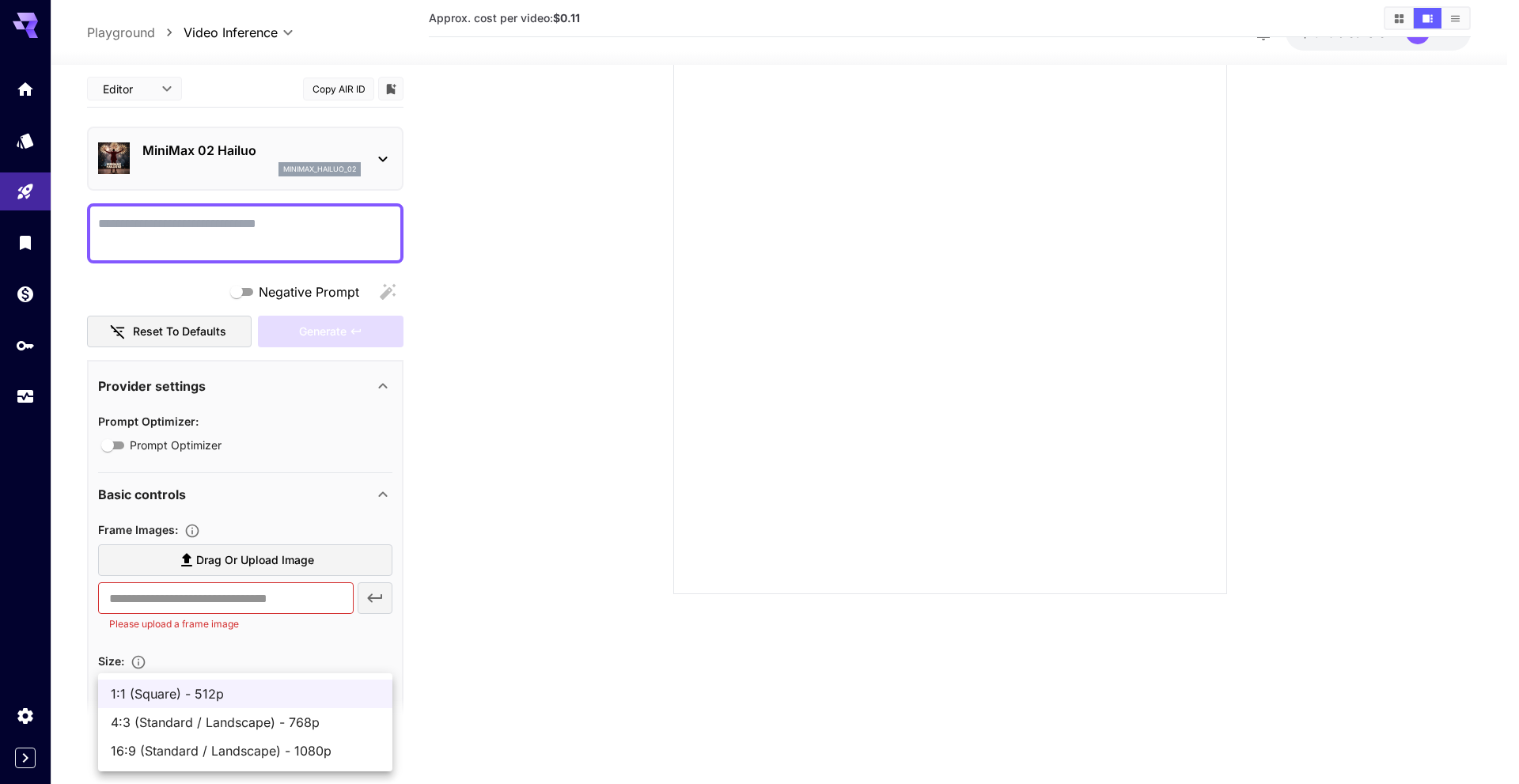 click on "**********" at bounding box center (760, 329) 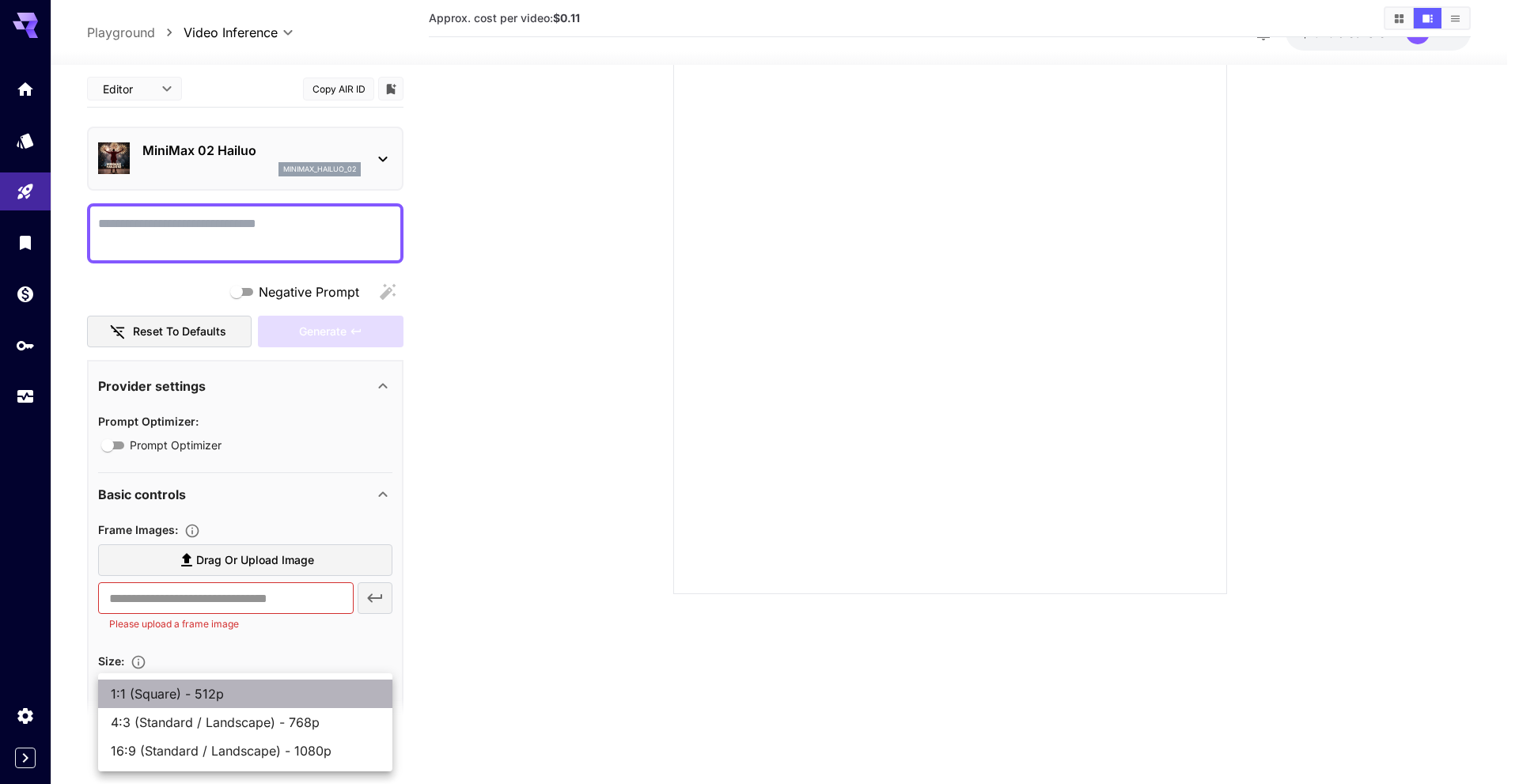 click on "1:1 (Square) - 512p" at bounding box center [245, 694] 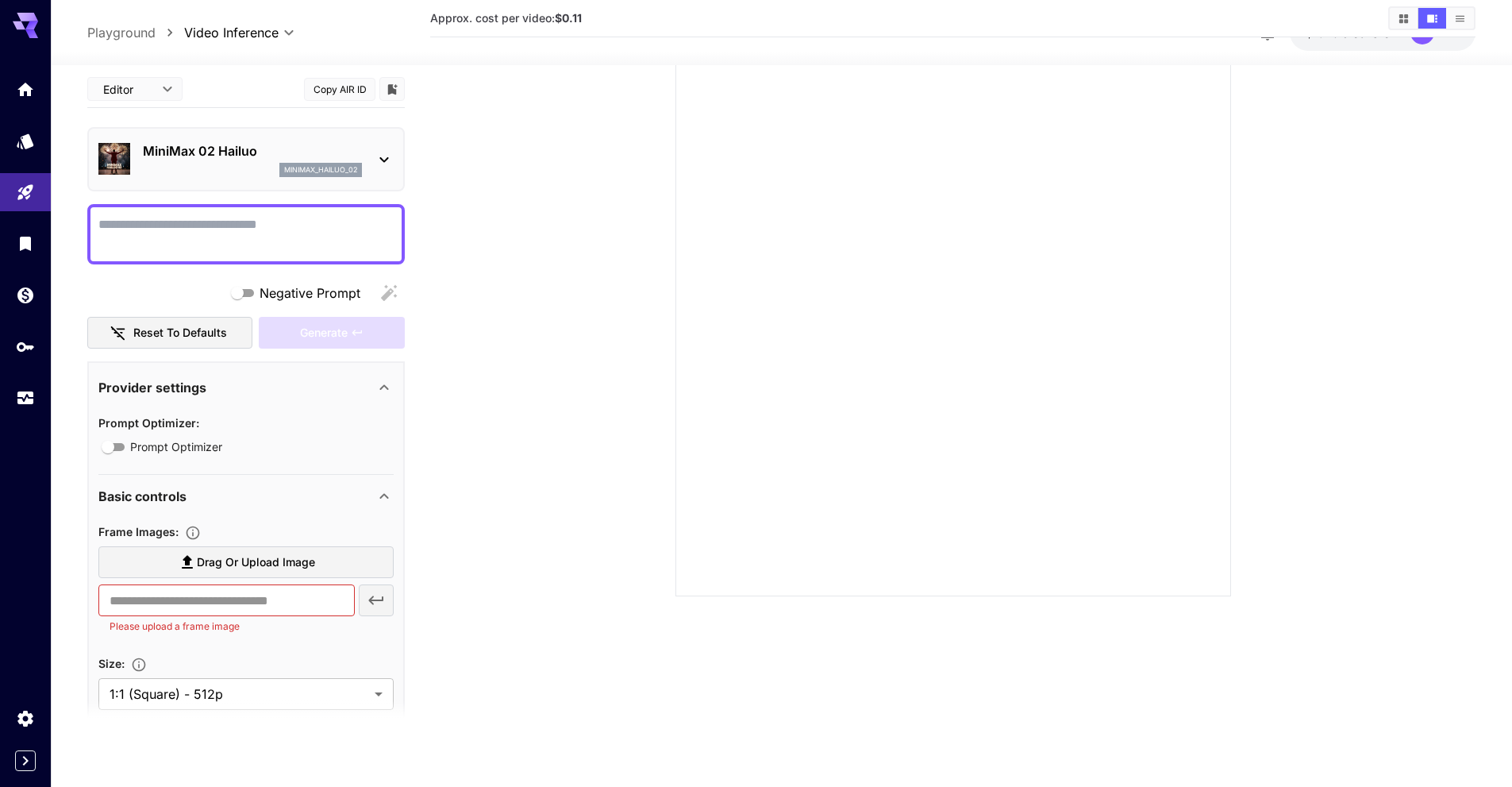 click on "Approx. cost per video:  $0.11" at bounding box center (952, 345) 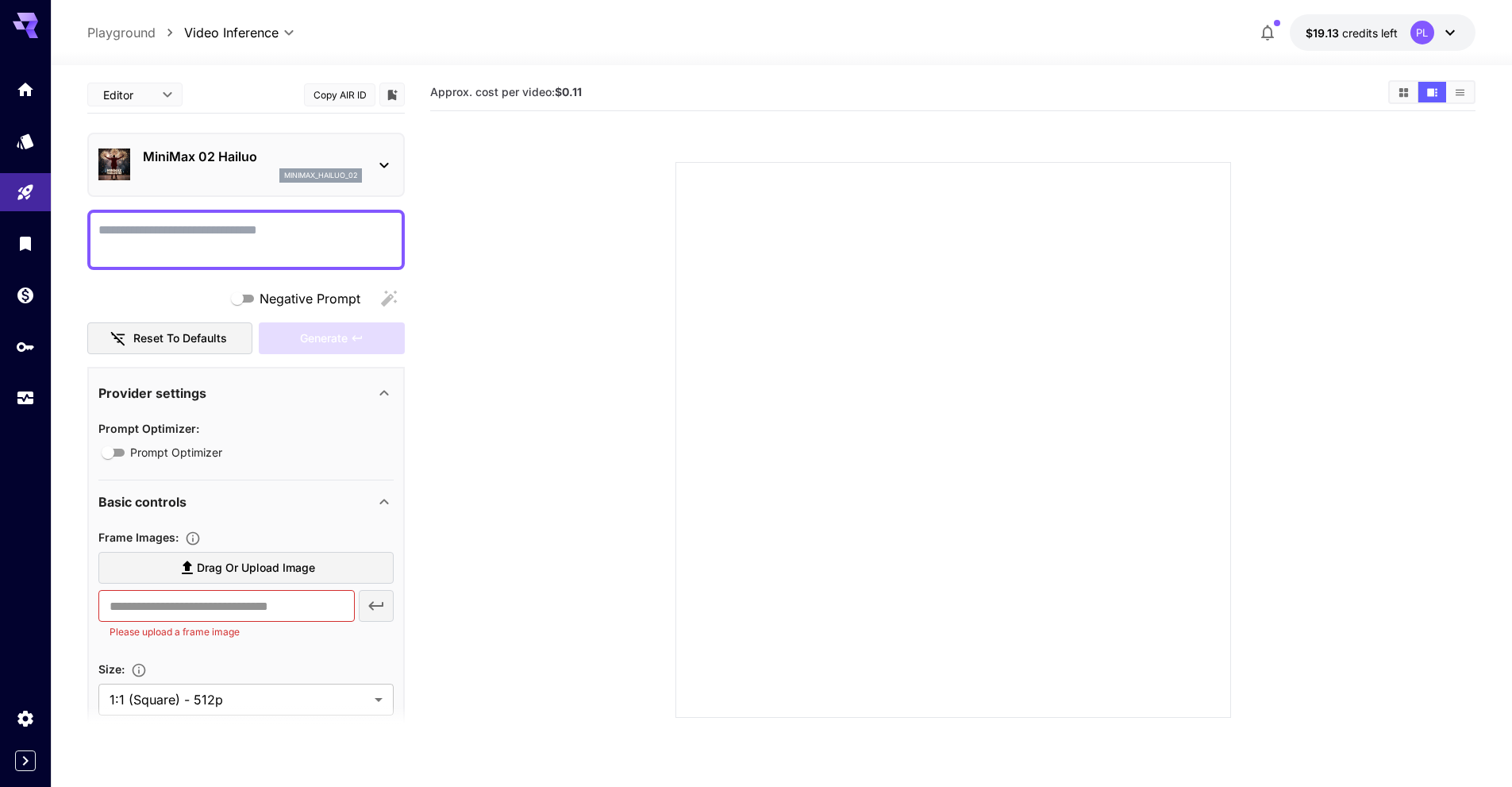 scroll, scrollTop: 0, scrollLeft: 0, axis: both 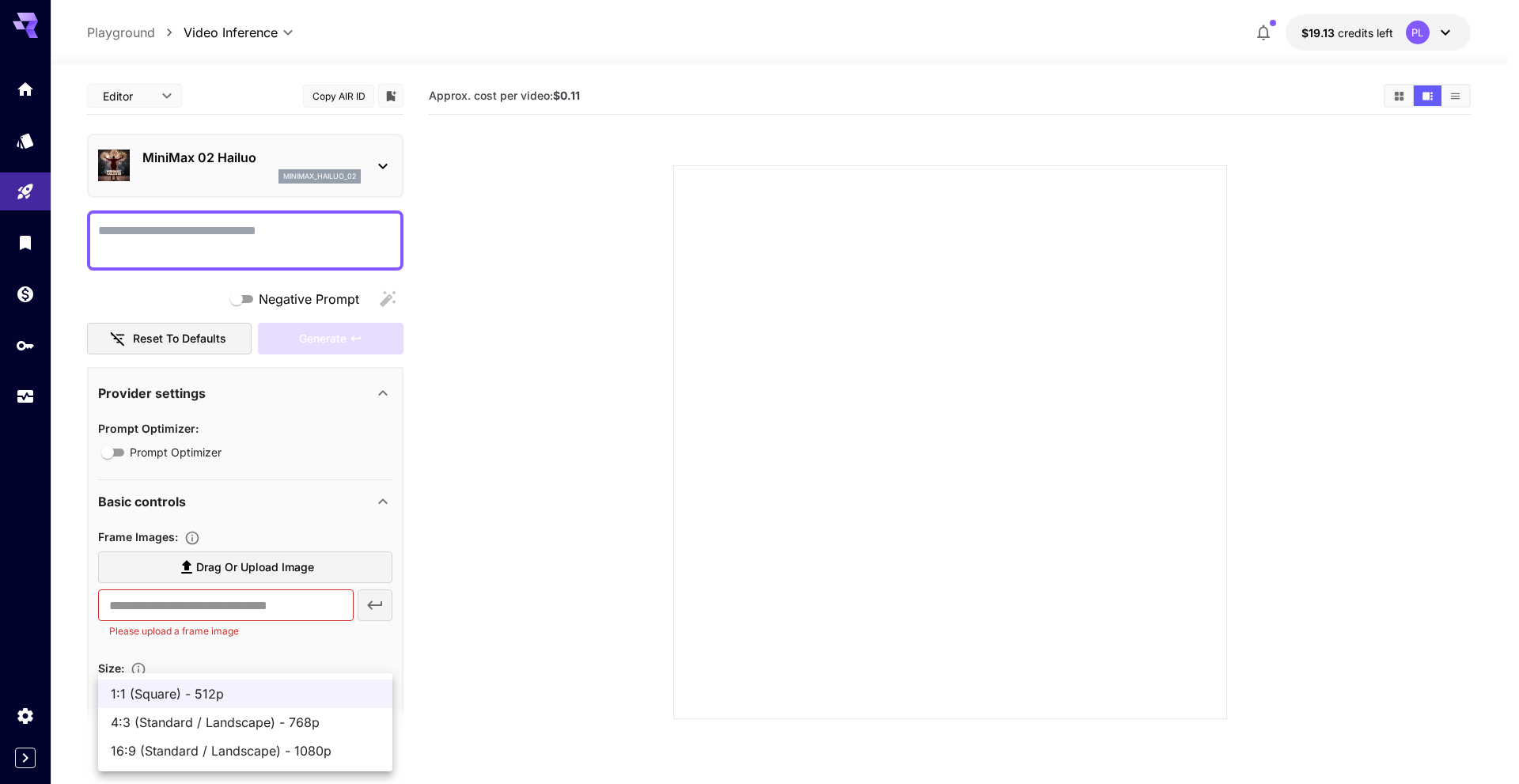 click on "**********" at bounding box center (760, 454) 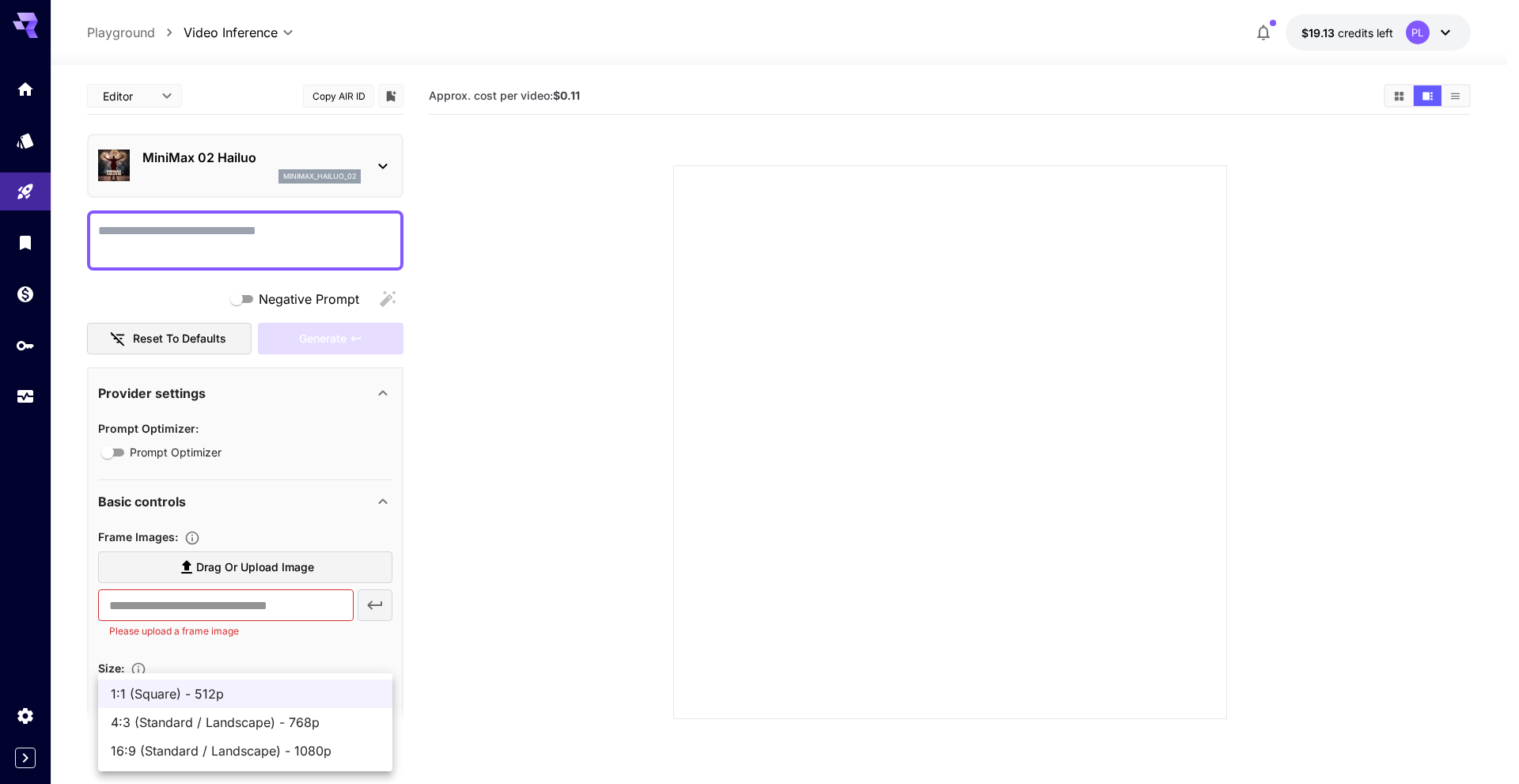 click at bounding box center [760, 392] 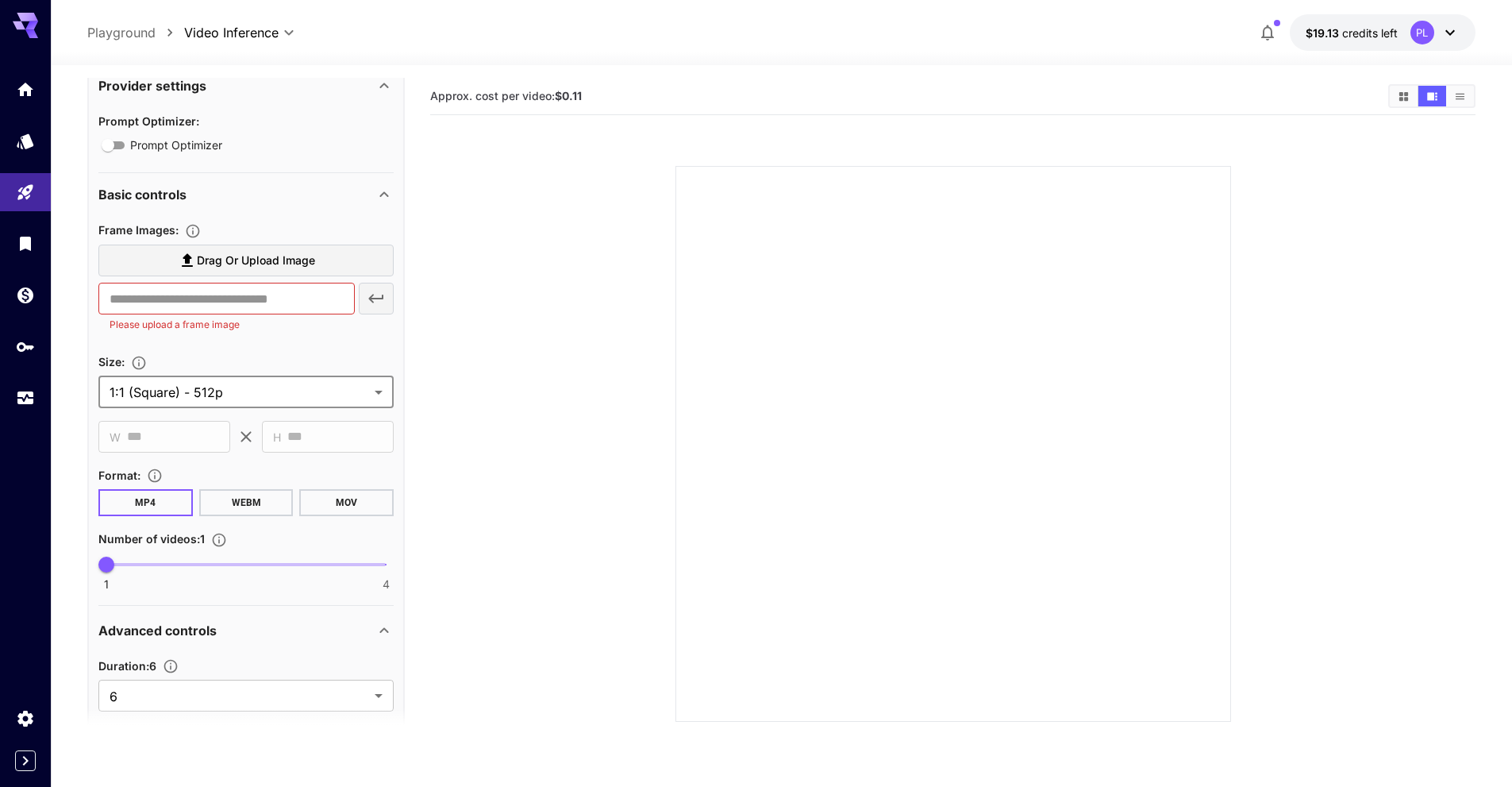 scroll, scrollTop: 318, scrollLeft: 0, axis: vertical 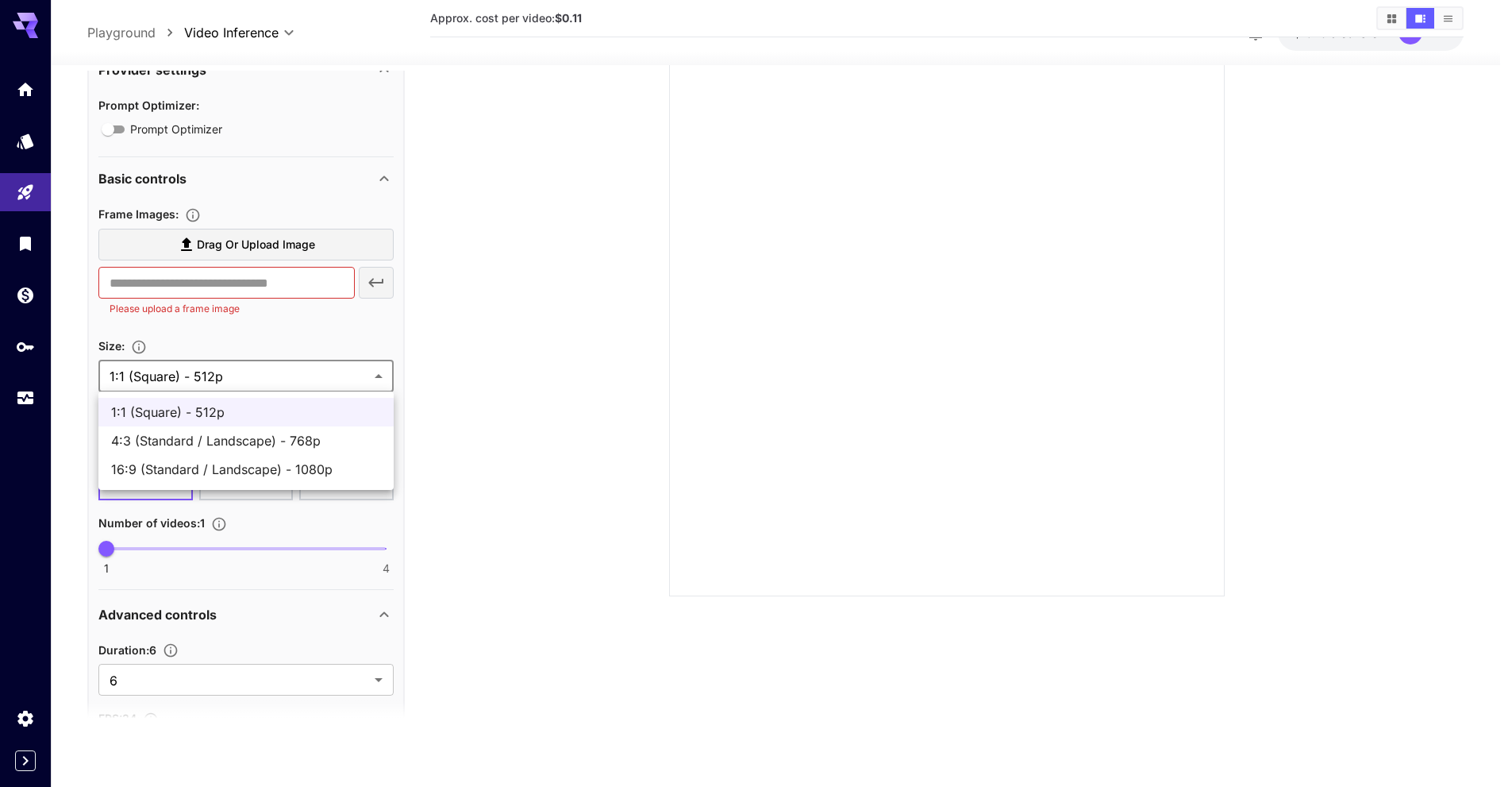 click on "**********" at bounding box center (756, 330) 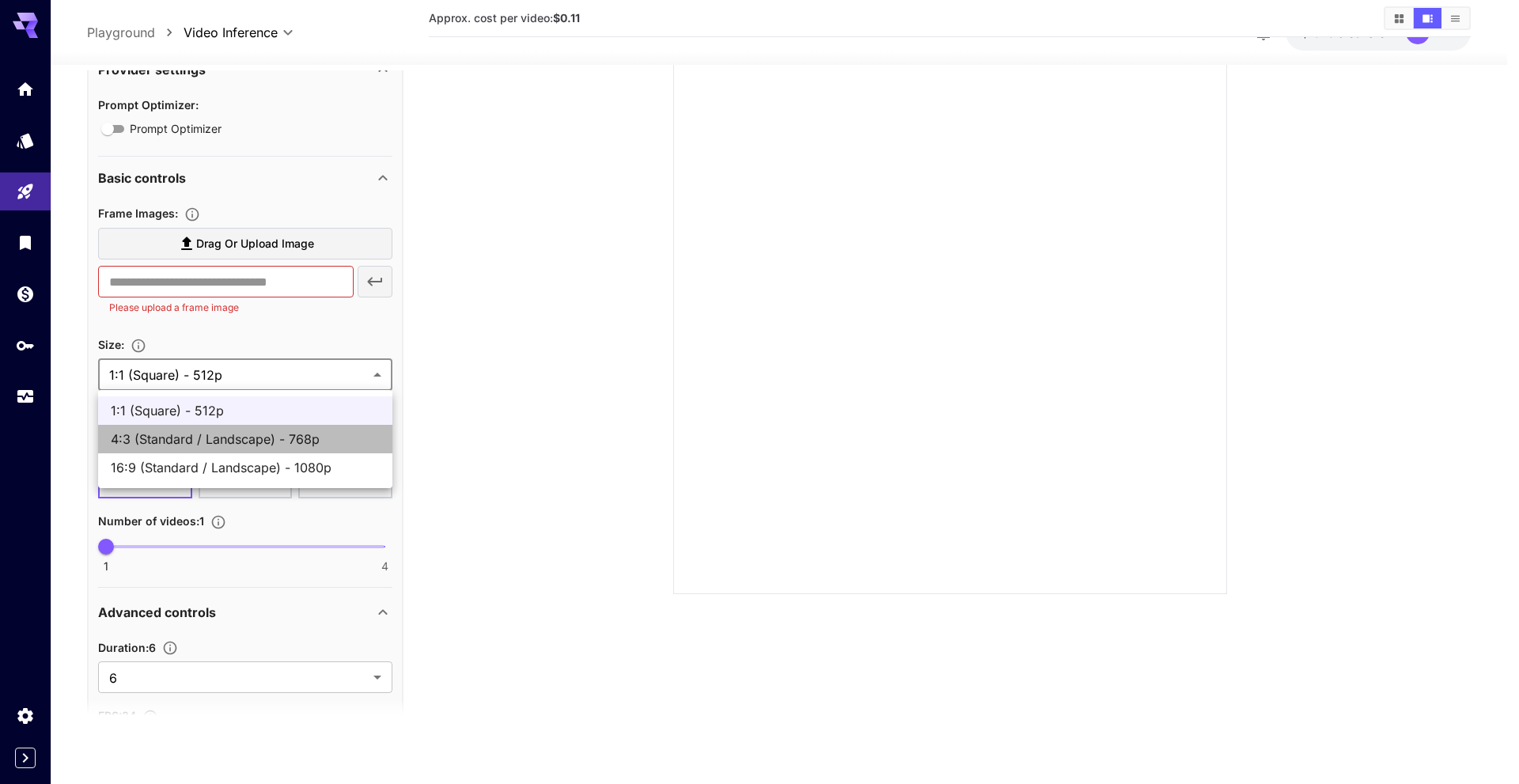 click on "4:3 (Standard / Landscape) - 768p" at bounding box center (245, 439) 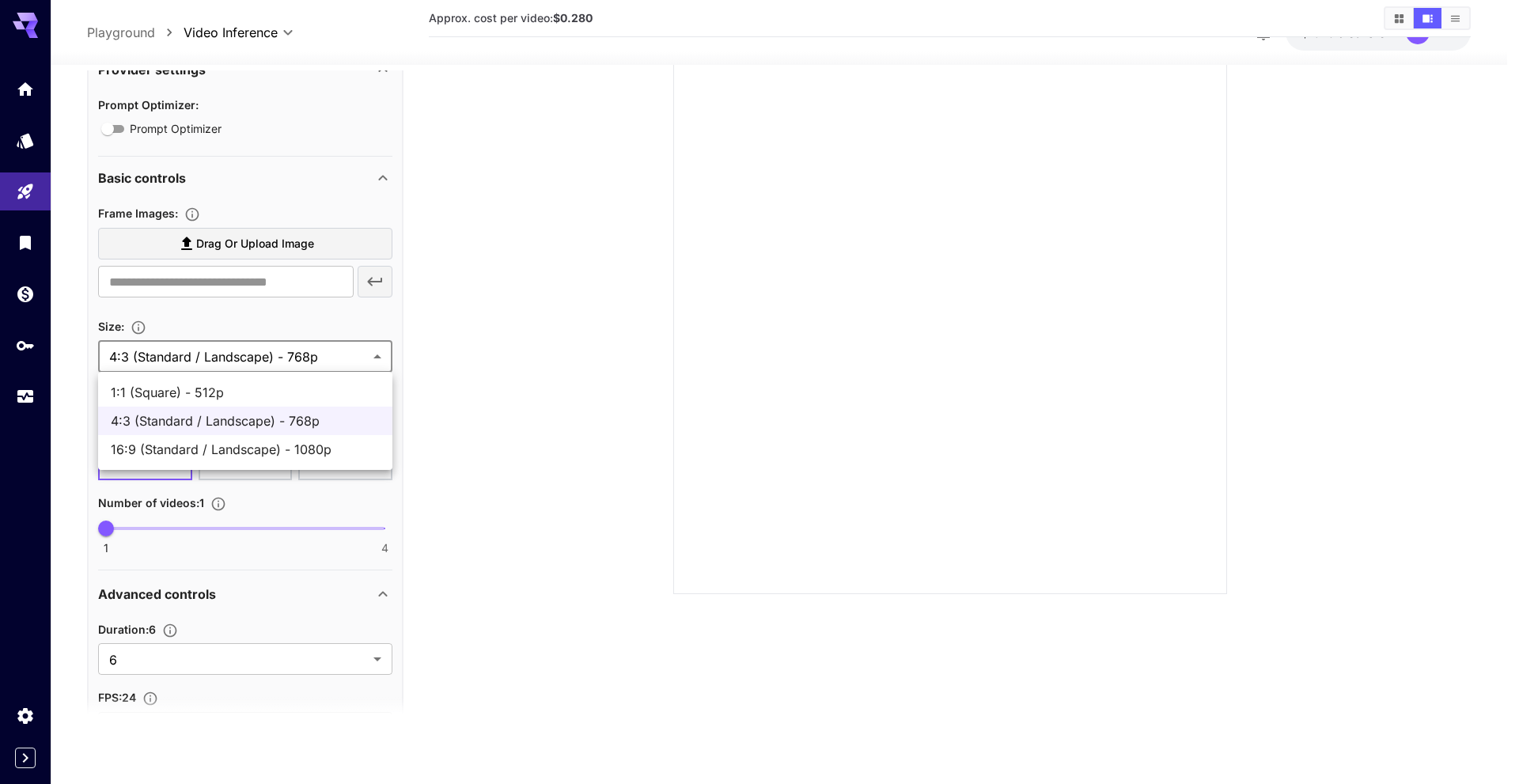 click on "**********" at bounding box center [760, 329] 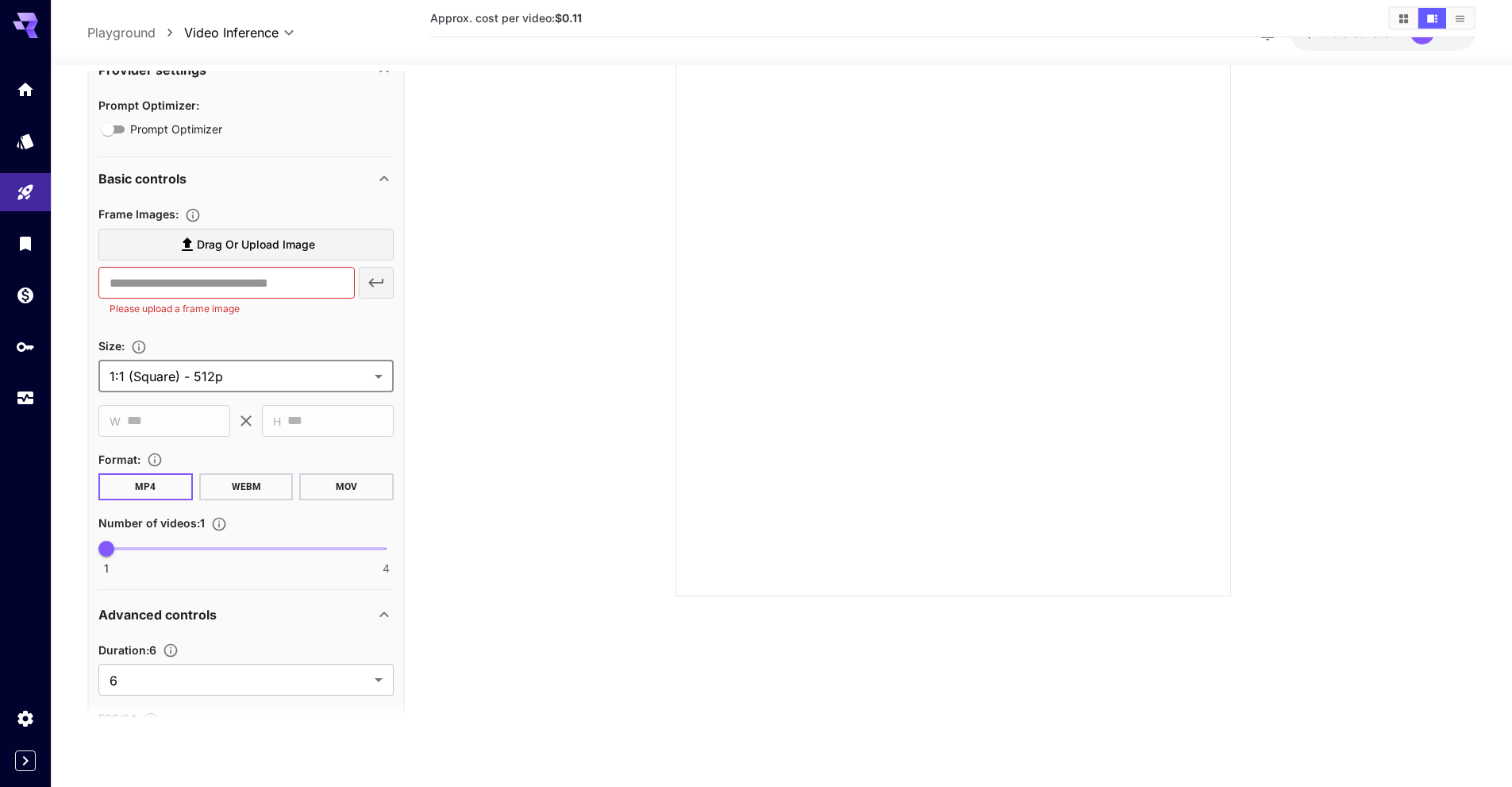 click at bounding box center [952, 299] 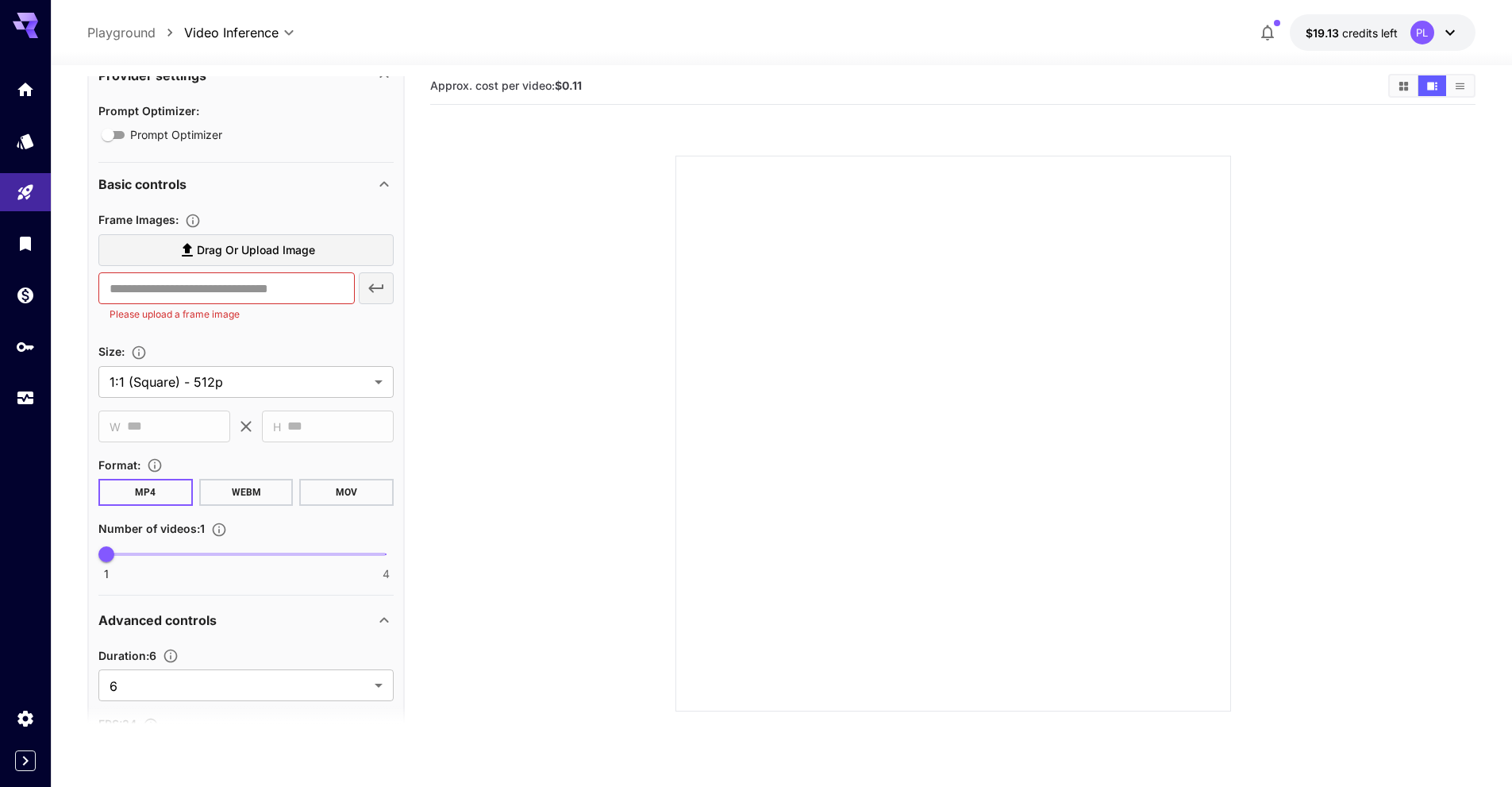 scroll, scrollTop: 0, scrollLeft: 0, axis: both 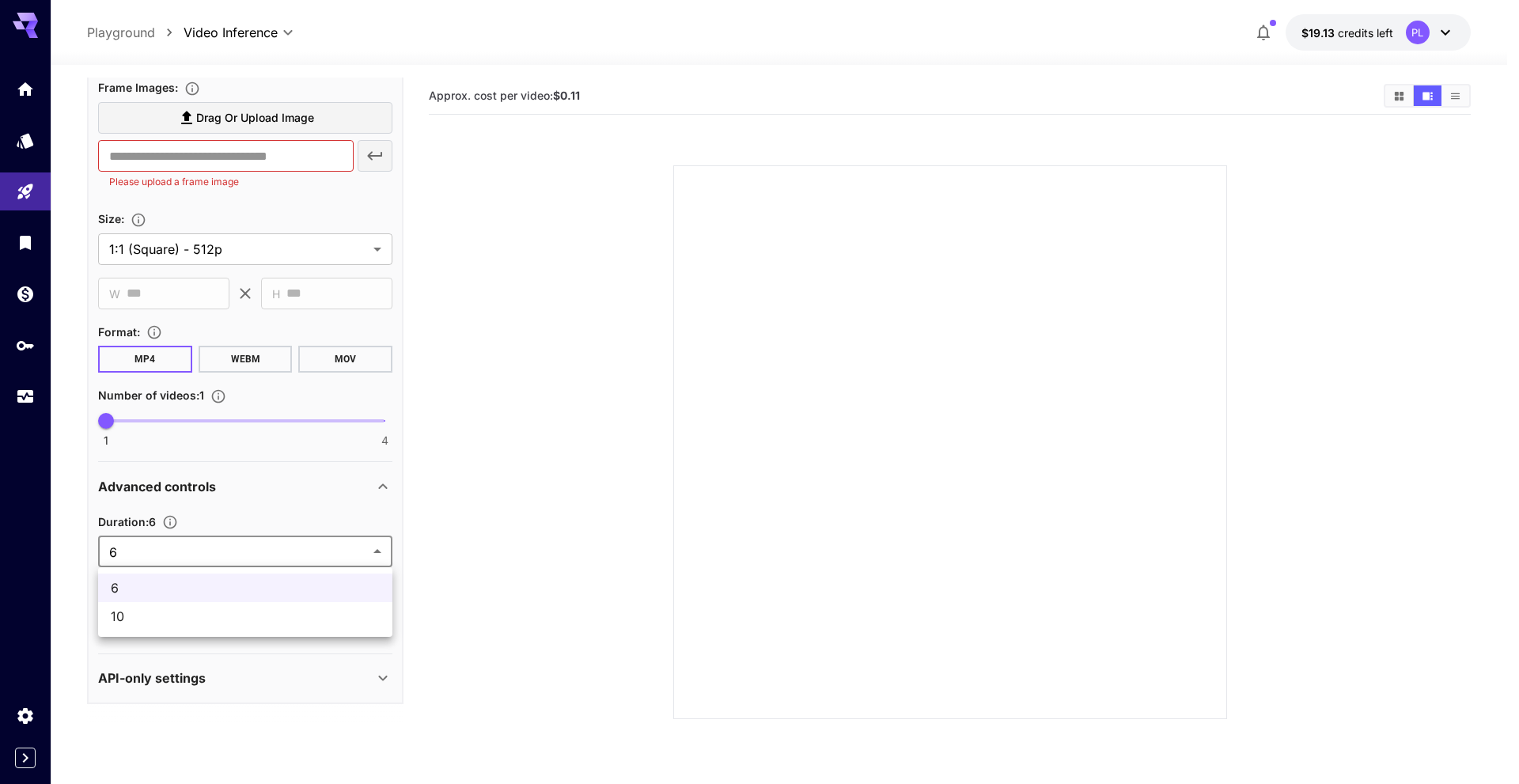 click on "**********" at bounding box center [760, 454] 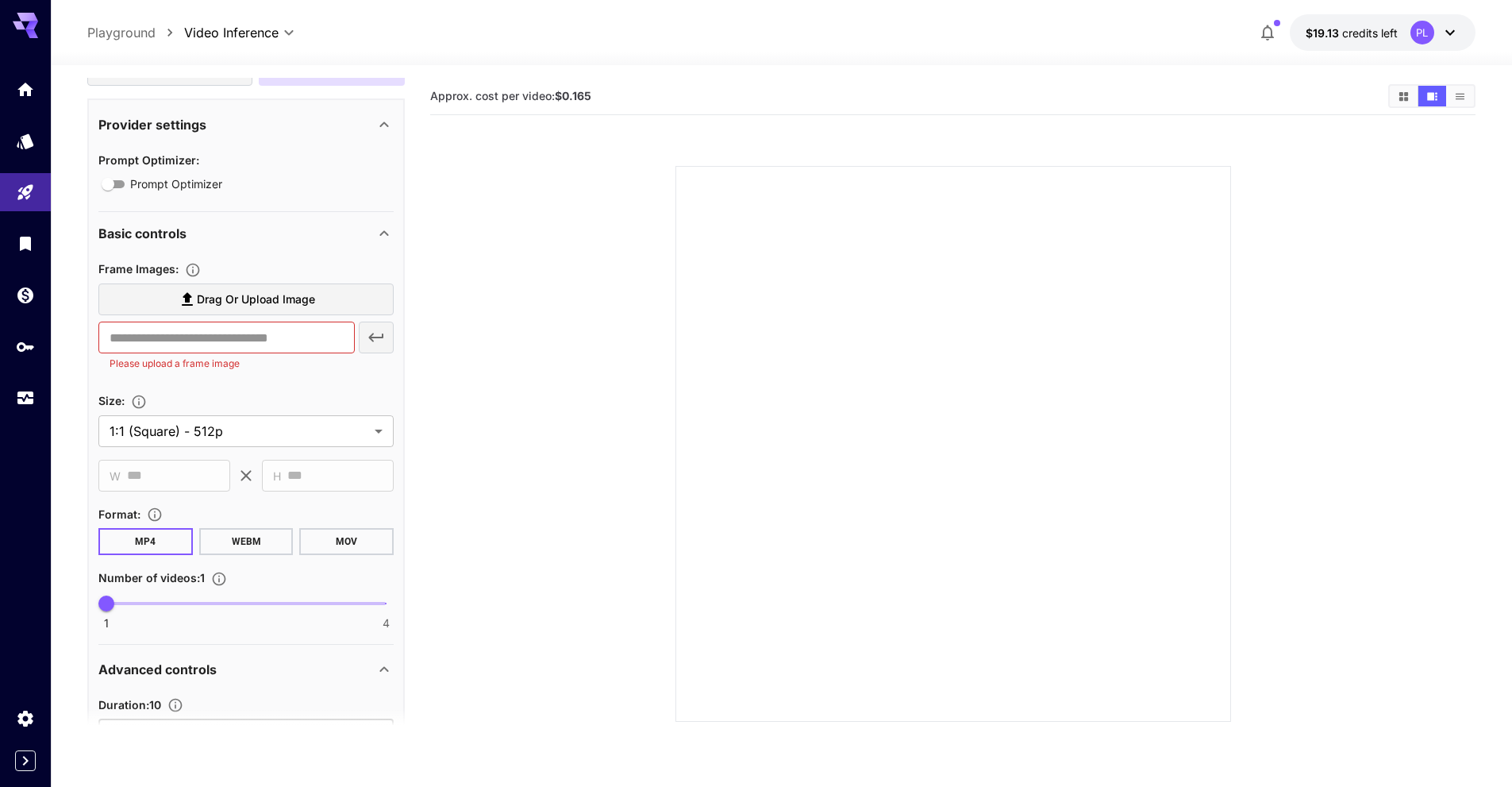 scroll, scrollTop: 213, scrollLeft: 0, axis: vertical 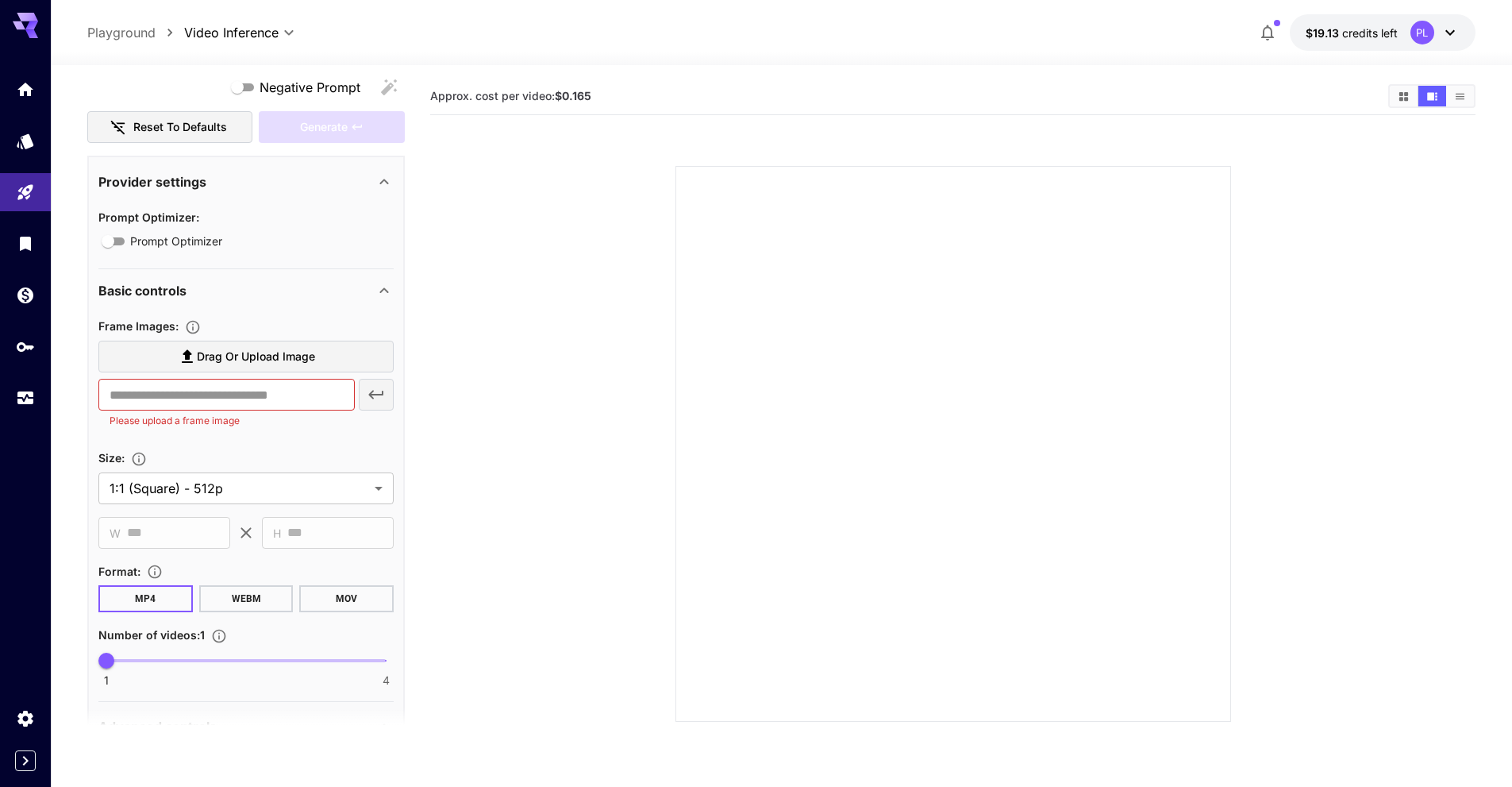 click at bounding box center (952, 425) 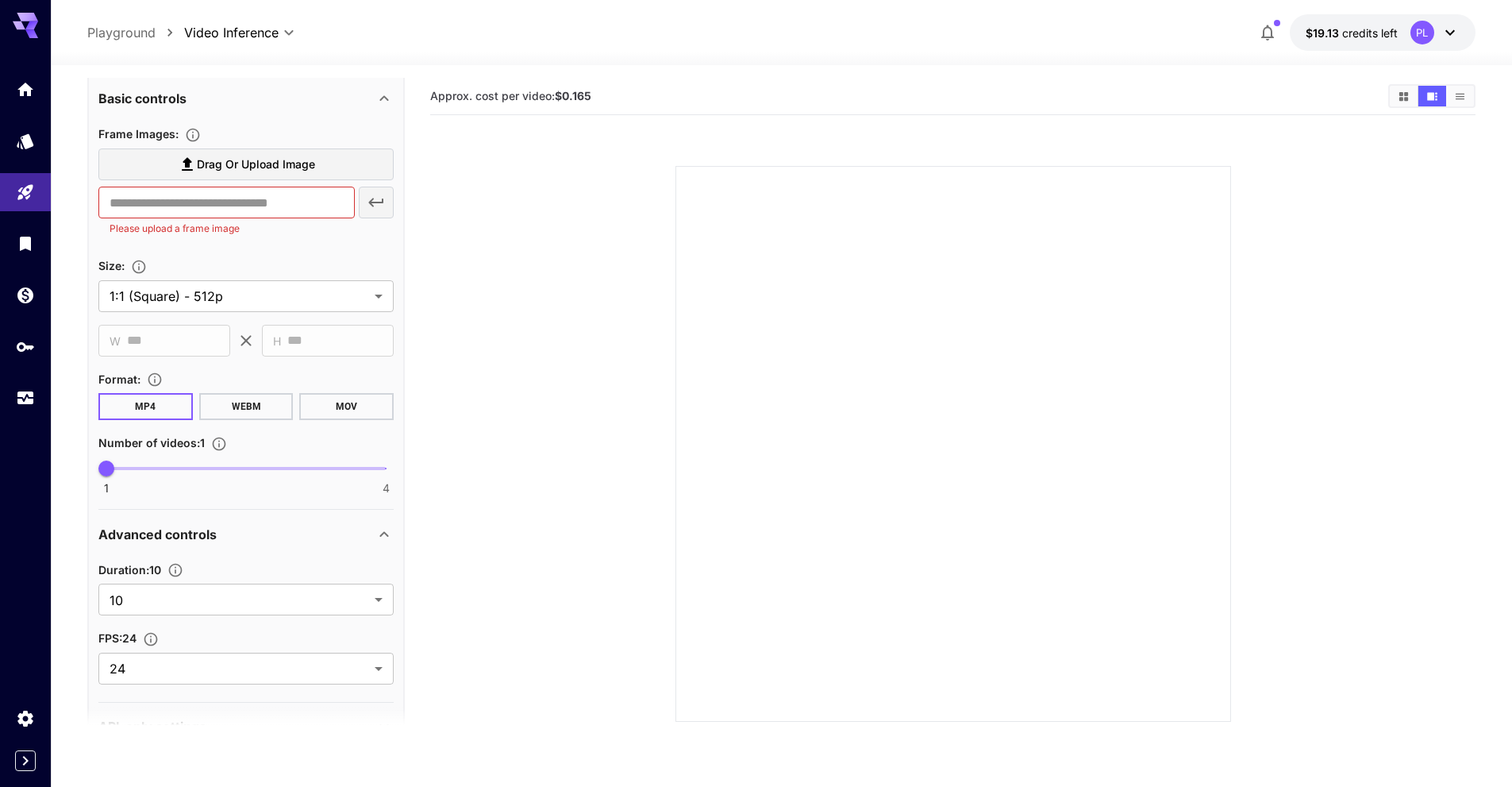 scroll, scrollTop: 451, scrollLeft: 0, axis: vertical 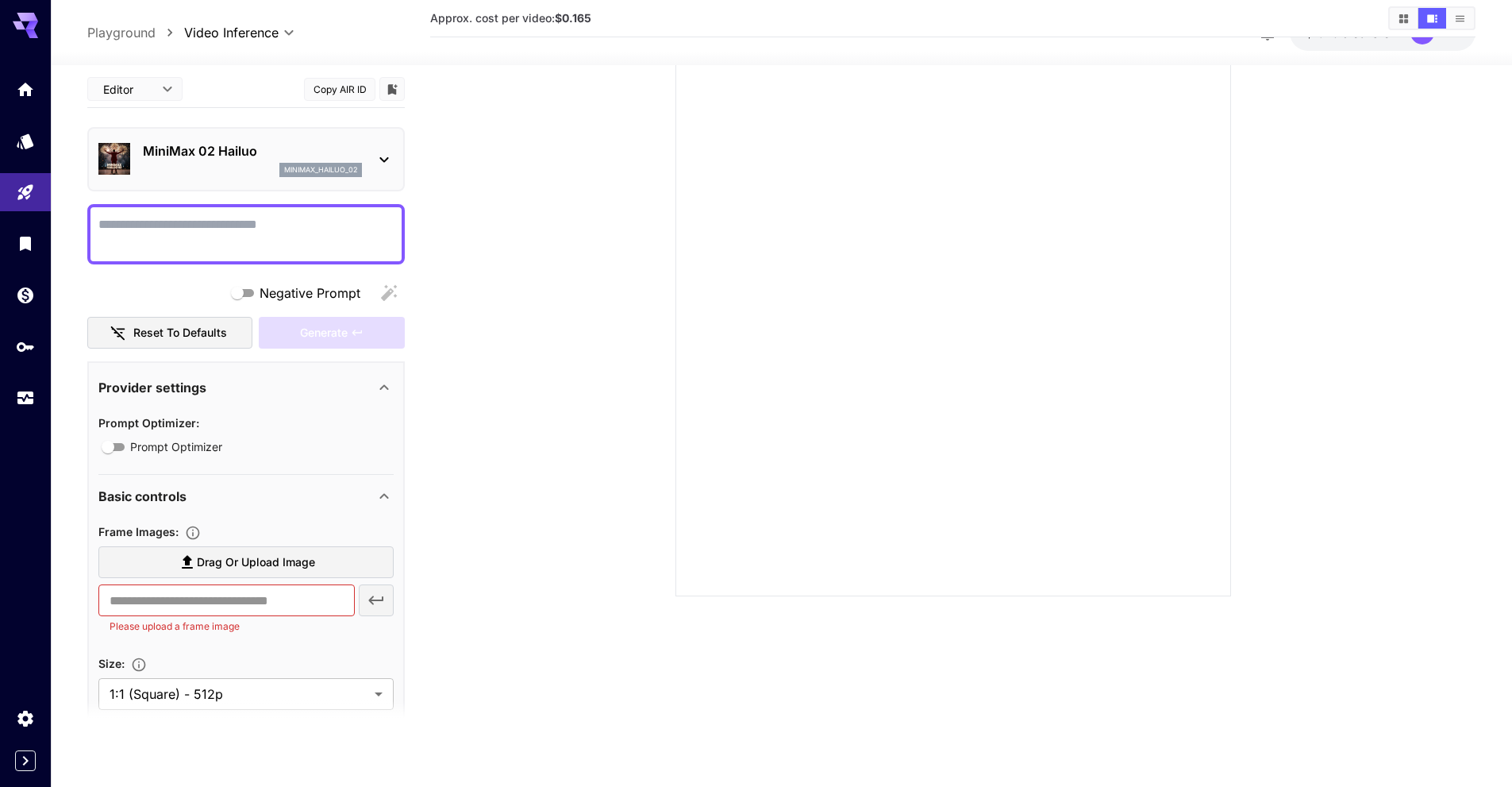 click on "MiniMax 02 Hailuo" at bounding box center (252, 151) 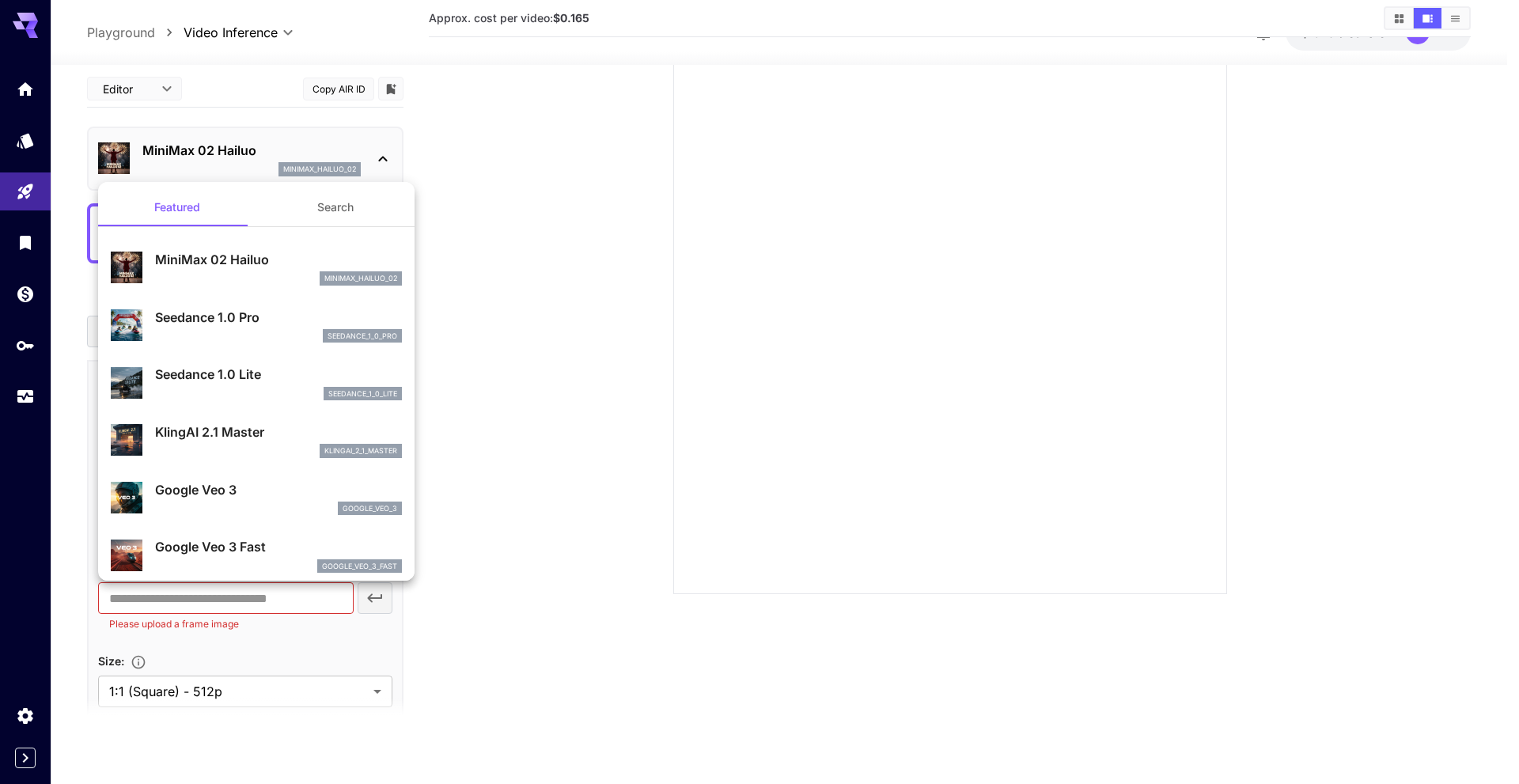 click on "seedance_1_0_pro" at bounding box center [278, 336] 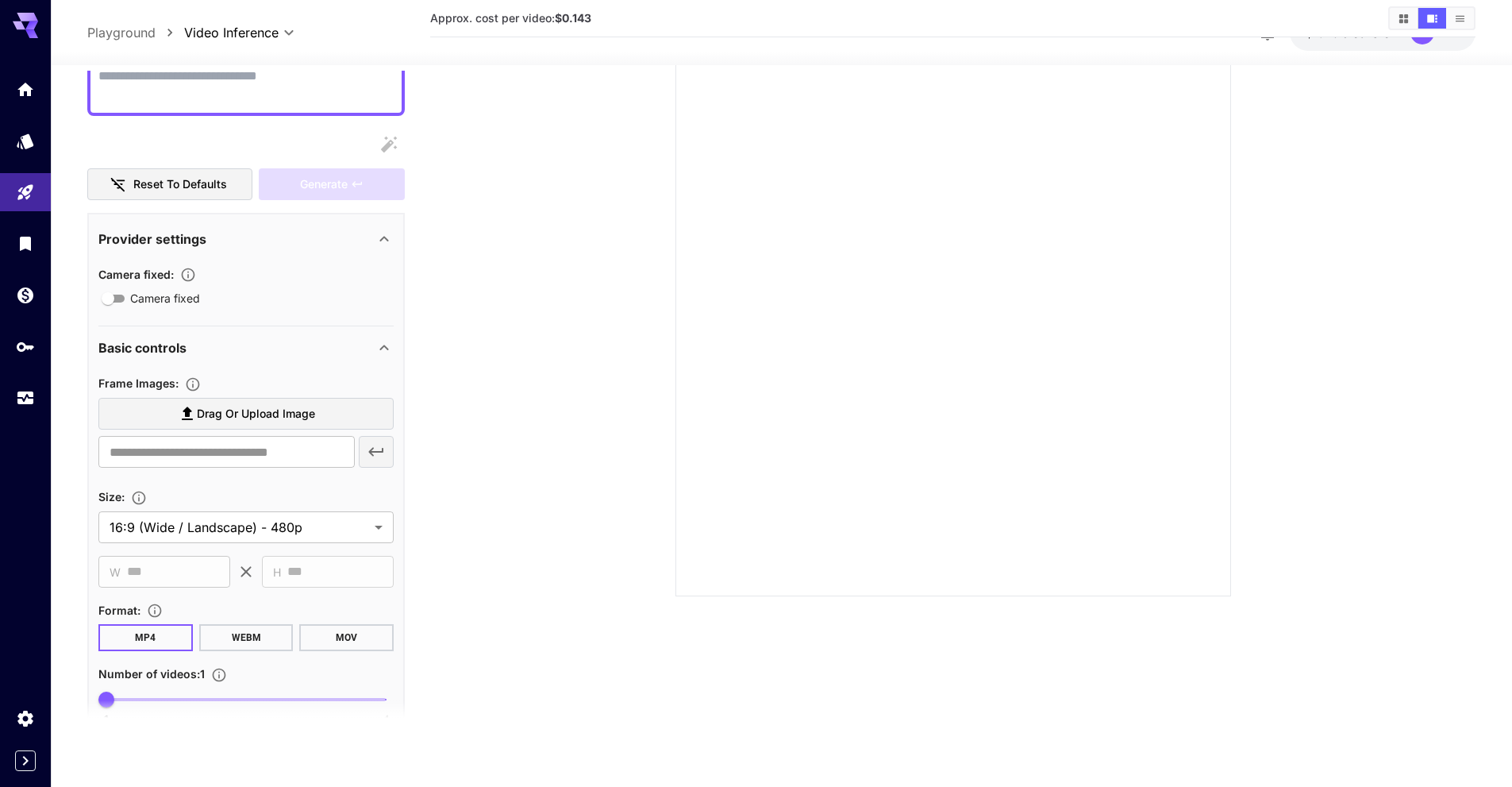 scroll, scrollTop: 159, scrollLeft: 0, axis: vertical 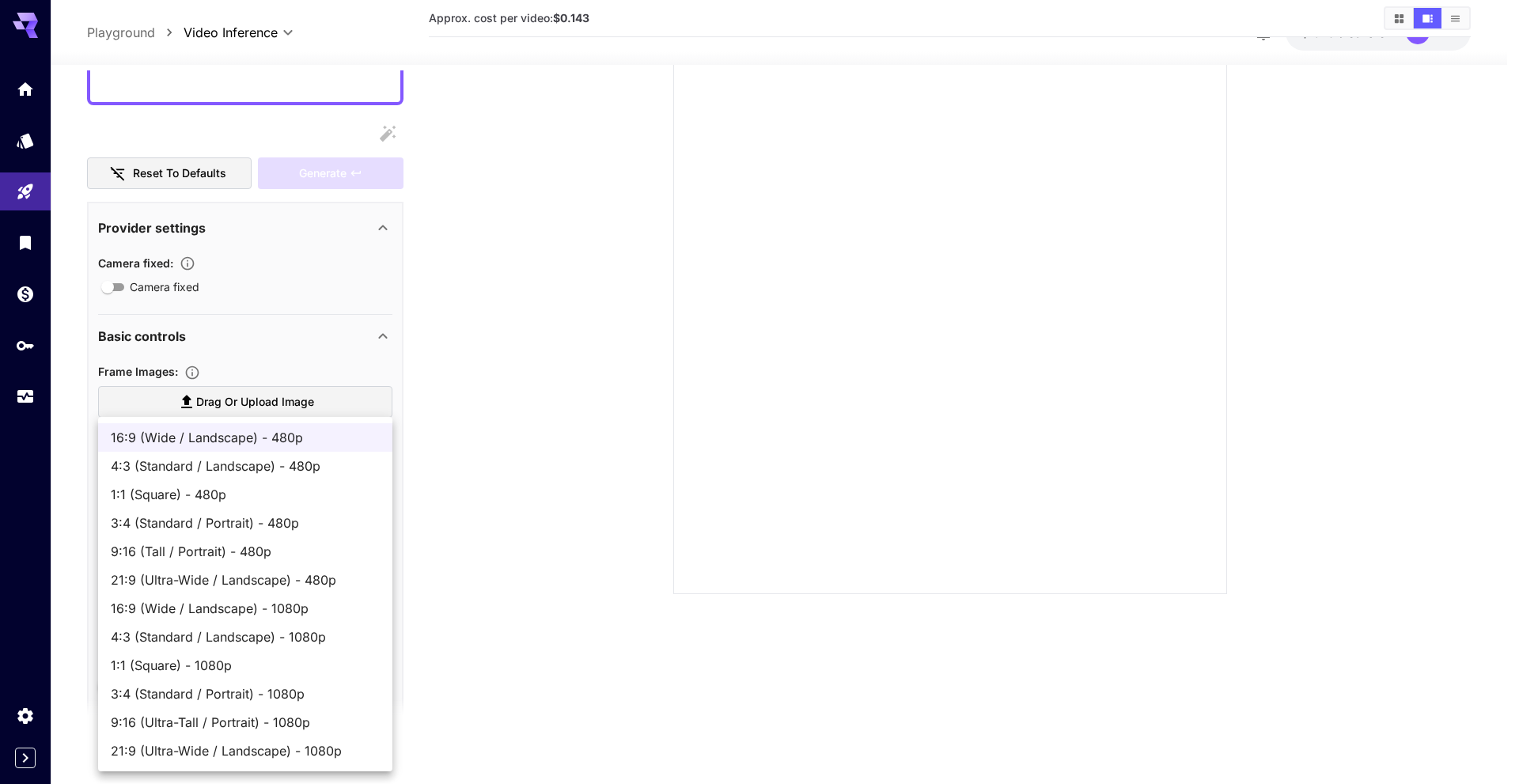 click on "**********" at bounding box center (760, 329) 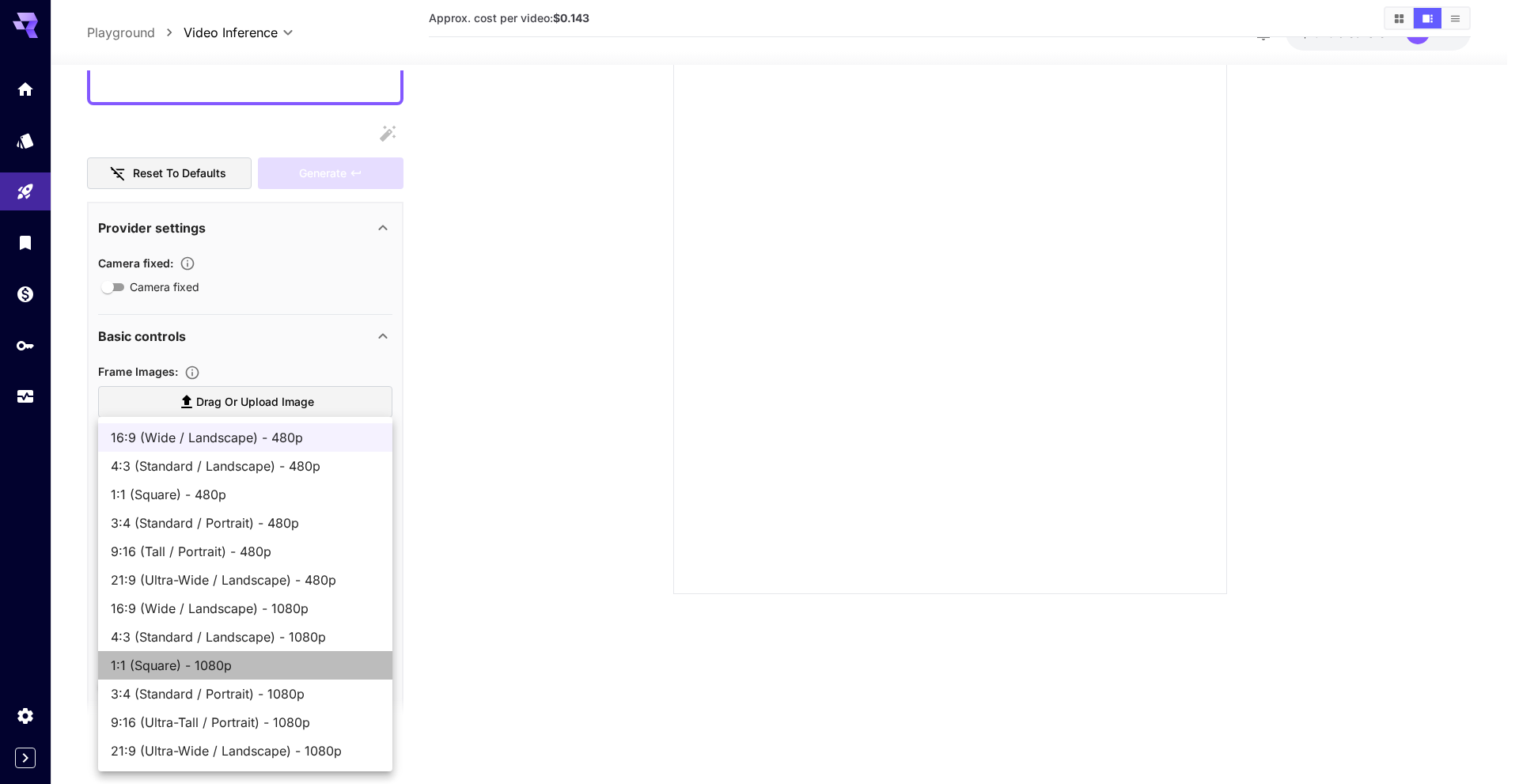 click on "1:1 (Square) - 1080p" at bounding box center (245, 665) 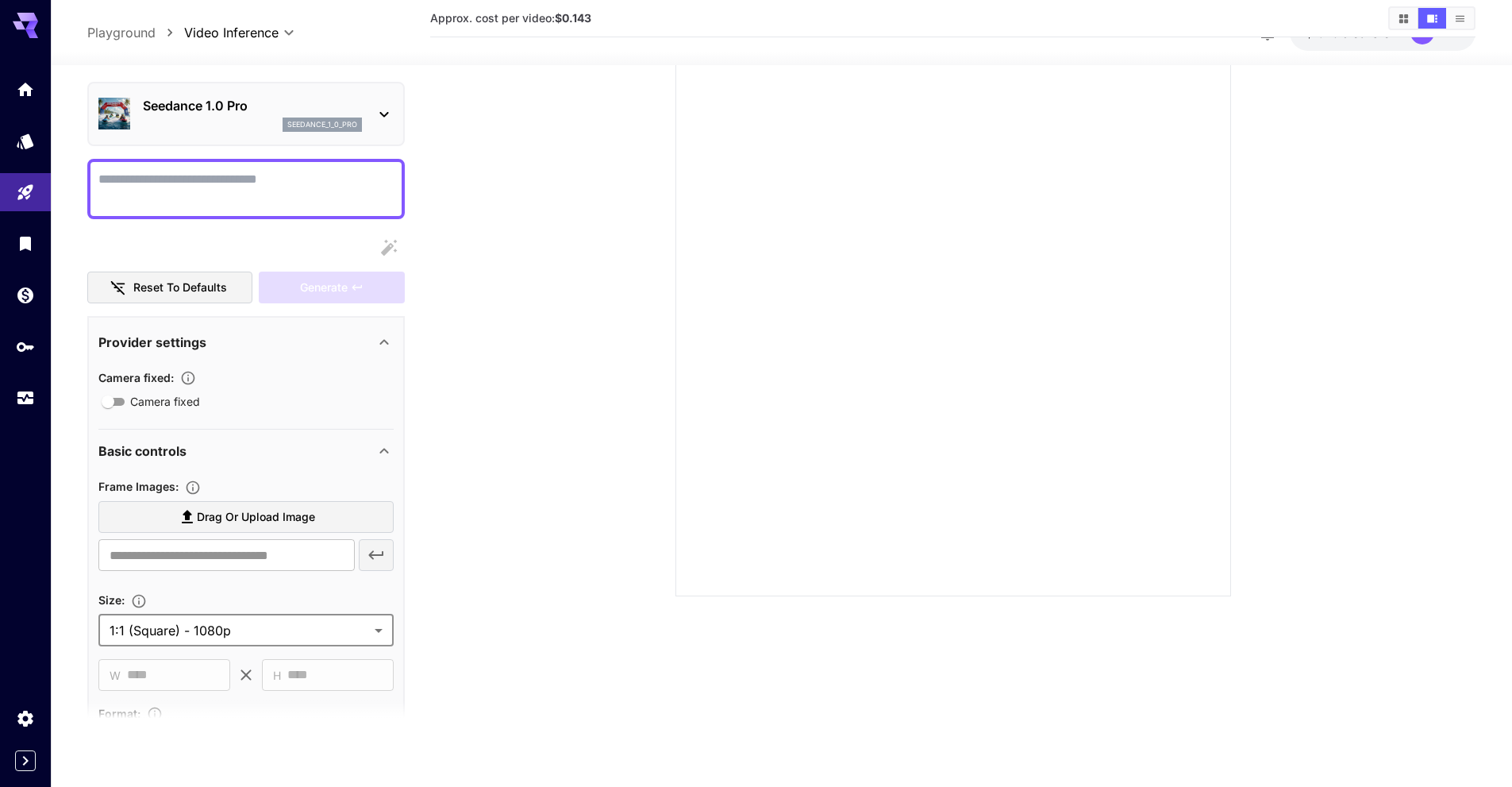 scroll, scrollTop: 0, scrollLeft: 0, axis: both 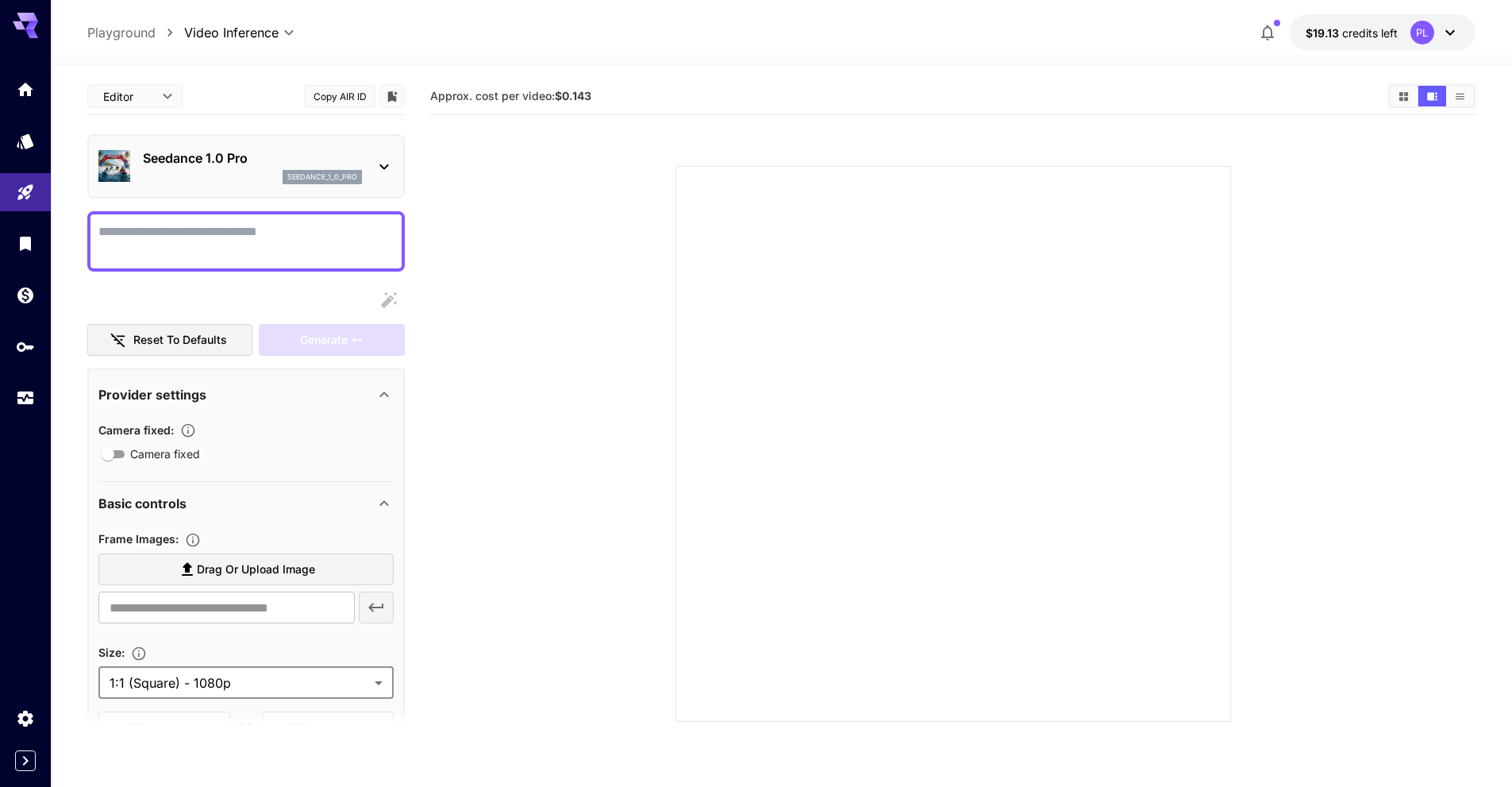 click on "Seedance 1.0 Pro seedance_1_0_pro" at bounding box center (246, 166) 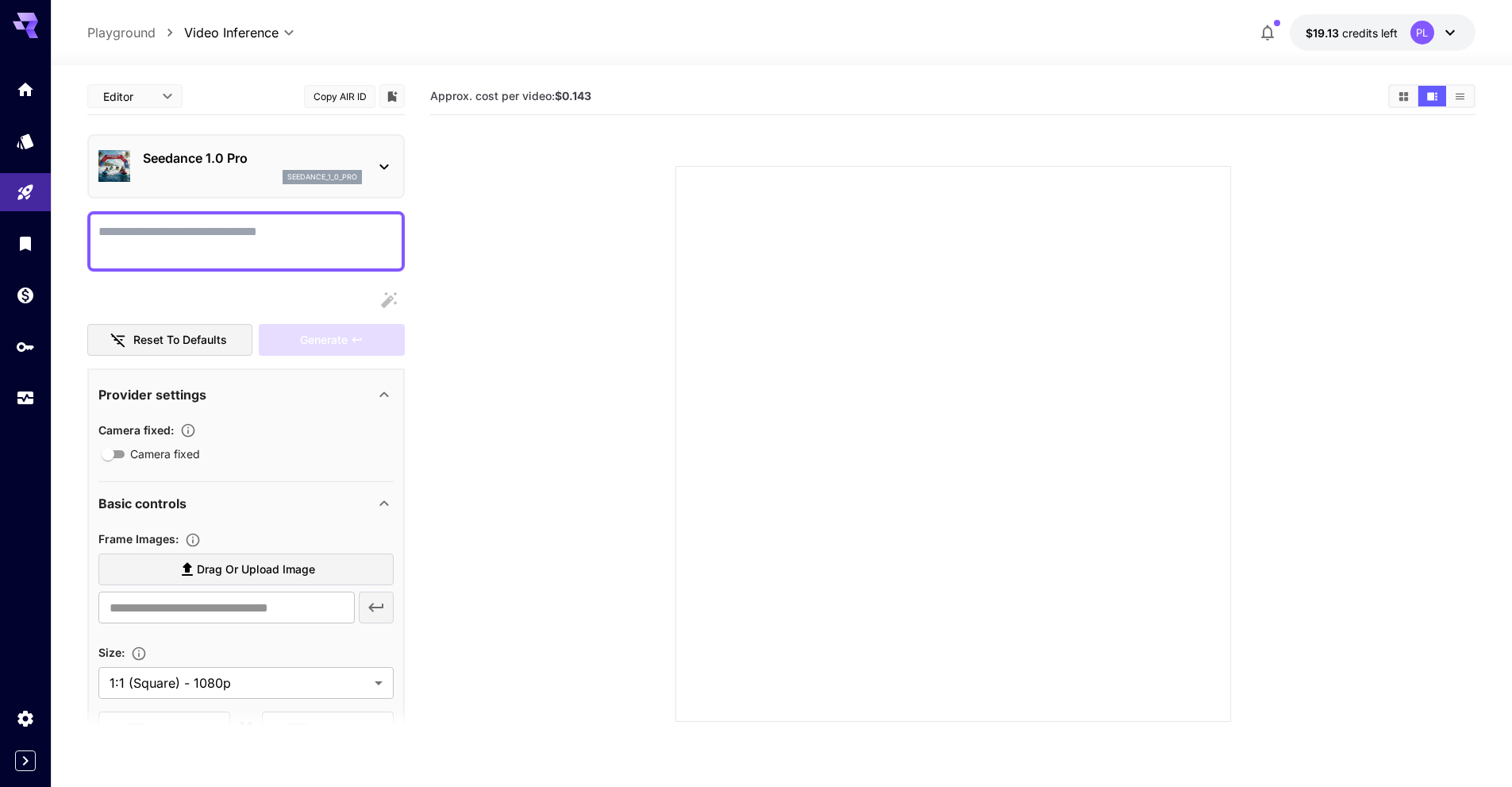 click on "Seedance 1.0 Pro" at bounding box center (252, 158) 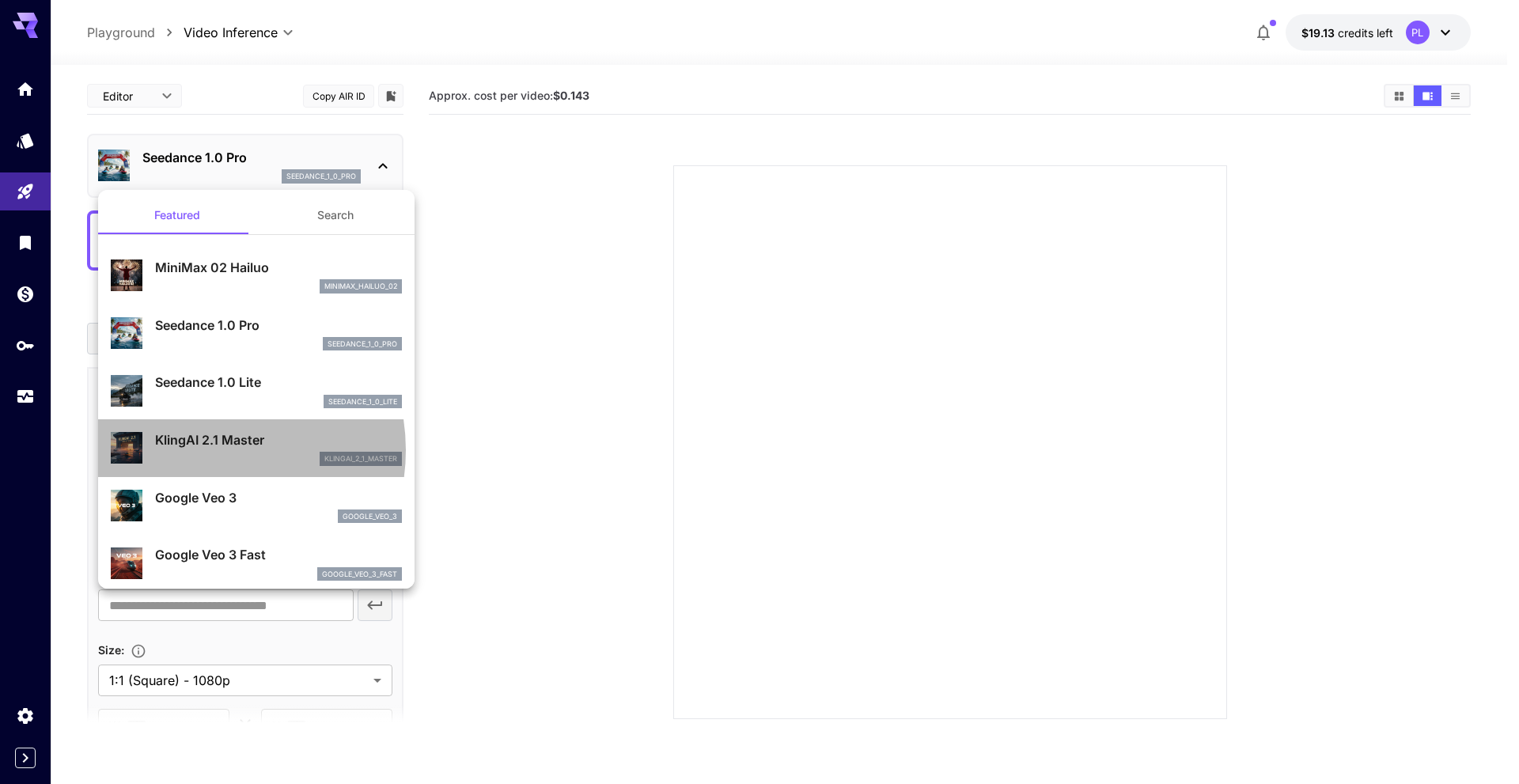 click on "KlingAI 2.1 Master klingai_2_1_master" at bounding box center (278, 448) 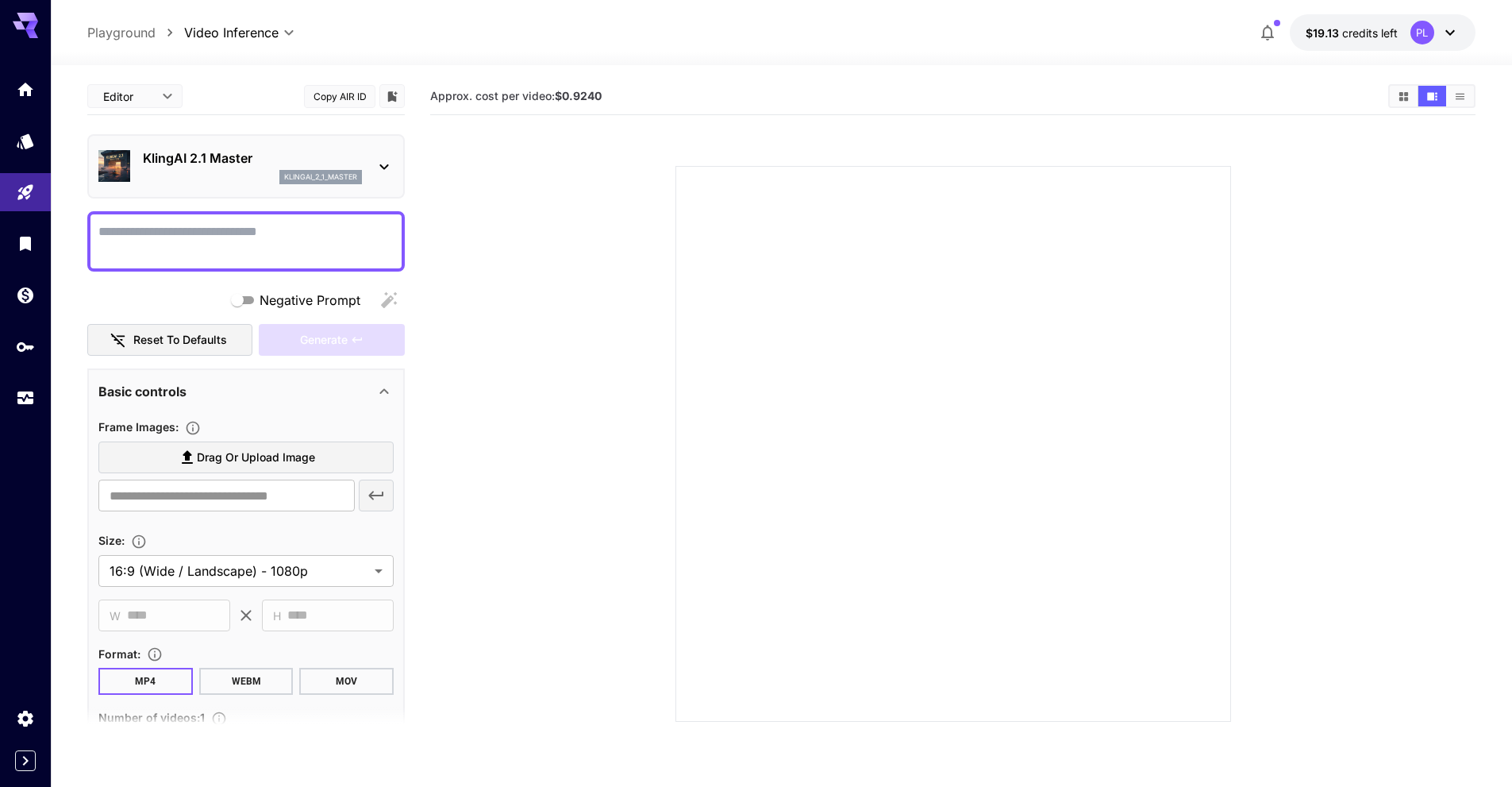 click on "KlingAI 2.1 Master" at bounding box center [252, 158] 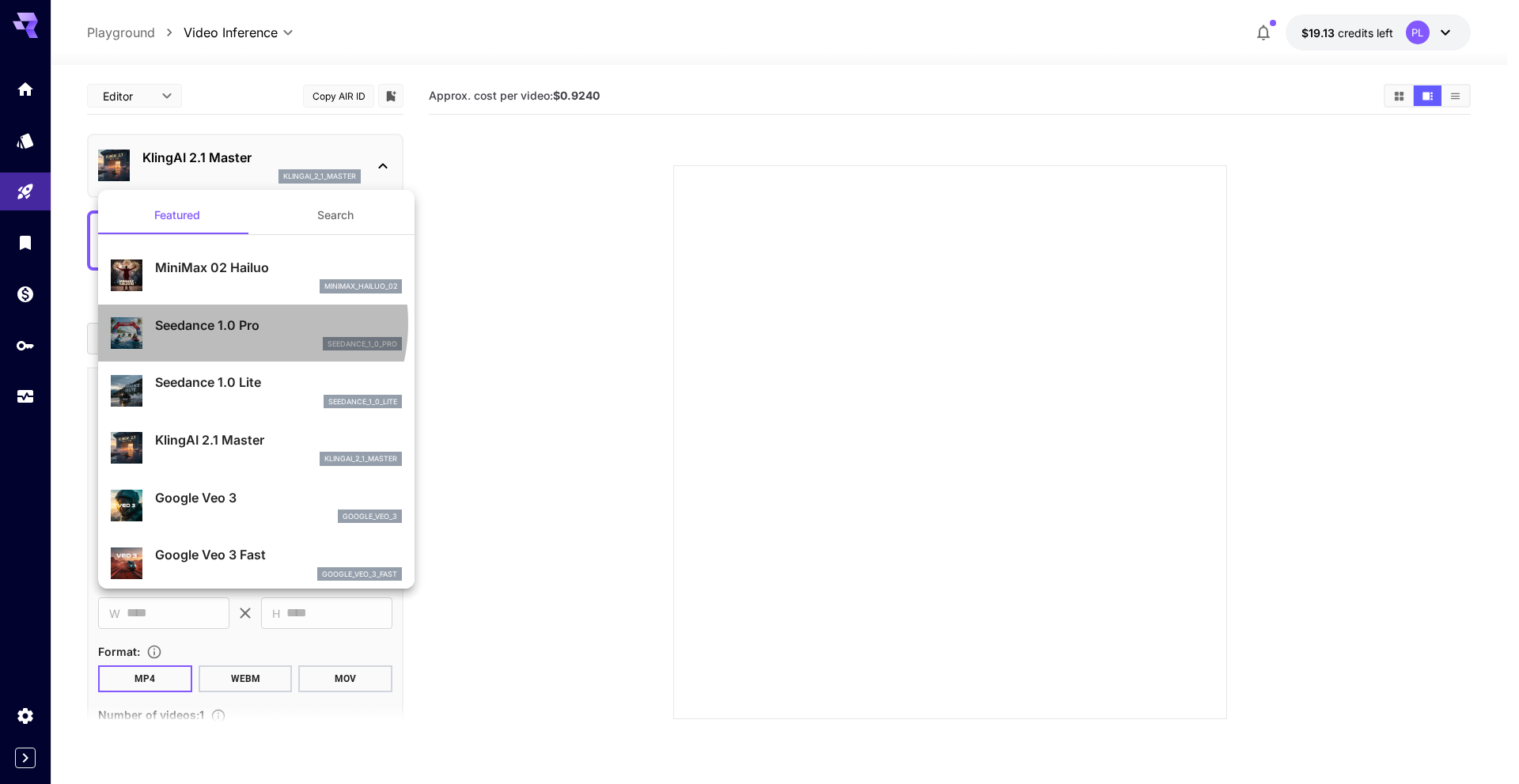 click on "Seedance 1.0 Pro" at bounding box center (278, 325) 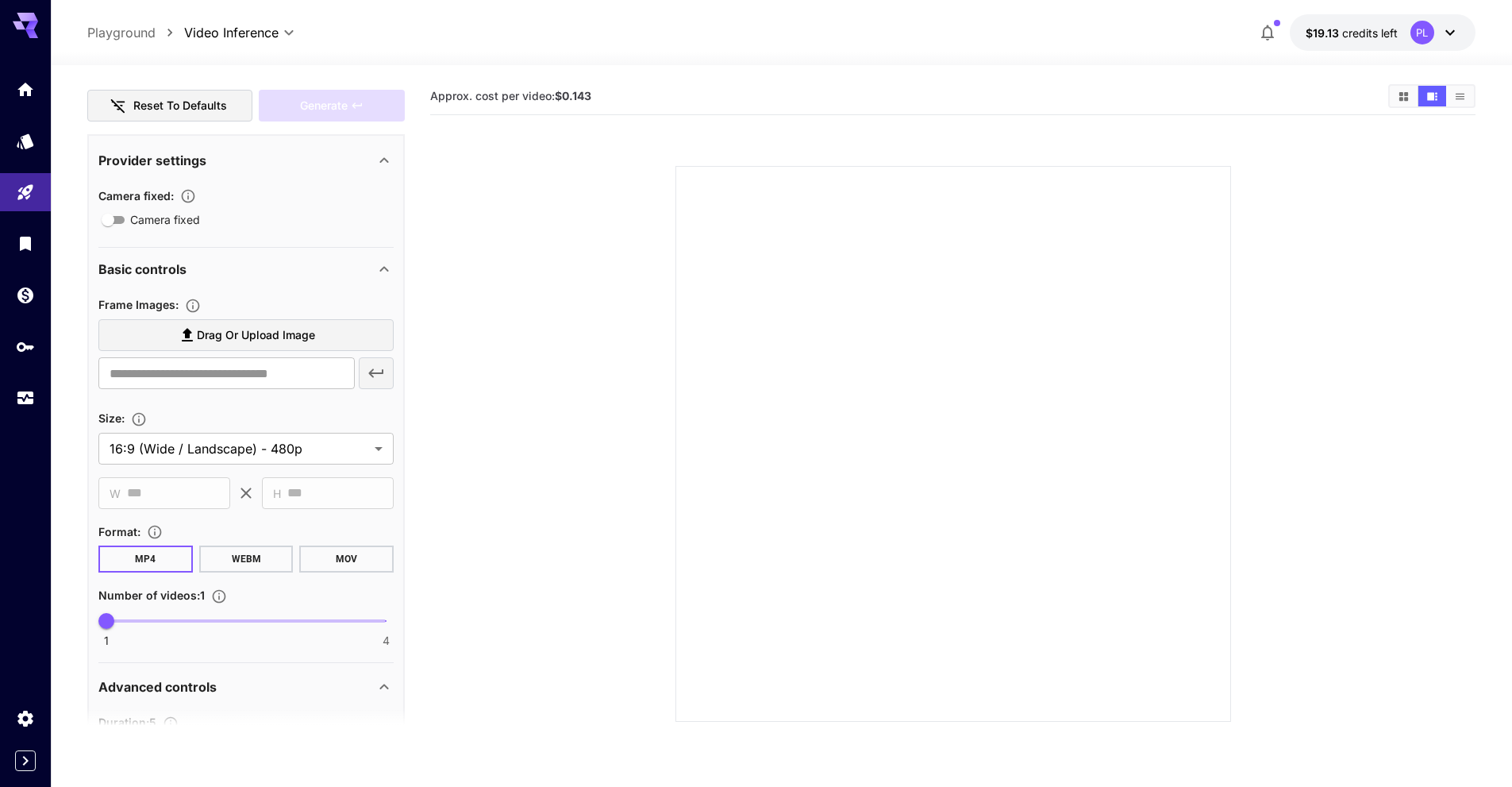 scroll, scrollTop: 238, scrollLeft: 0, axis: vertical 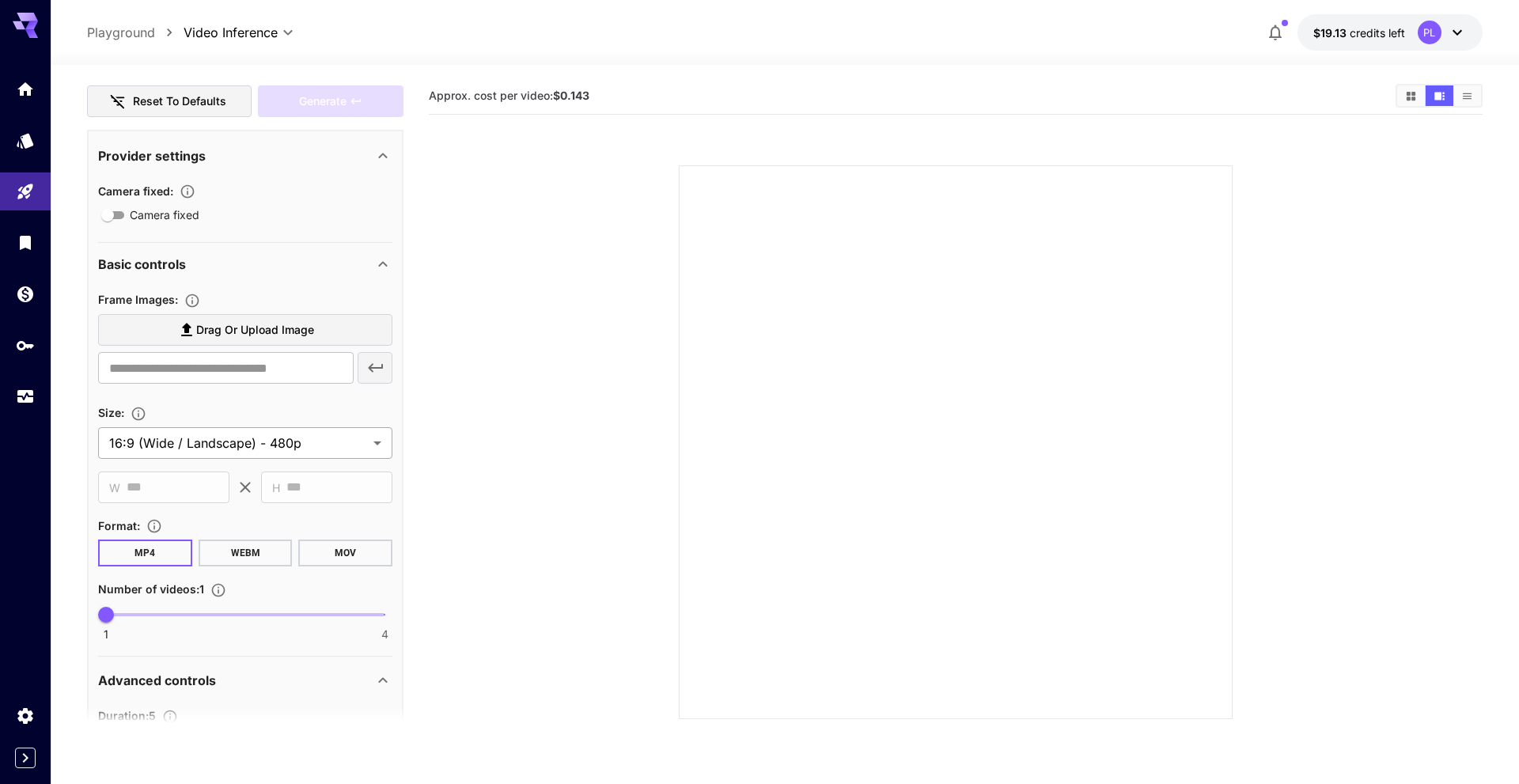 click on "**********" at bounding box center (760, 454) 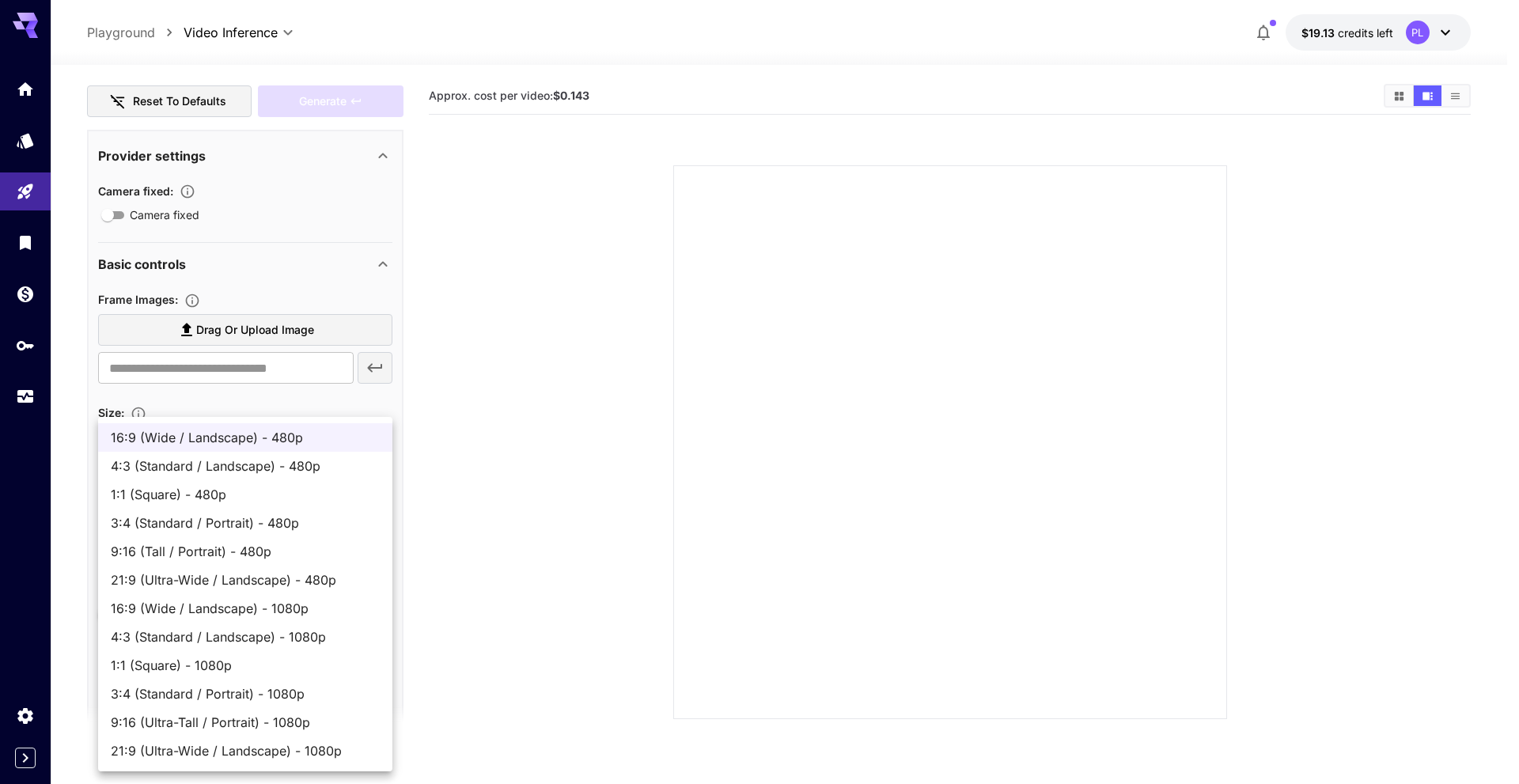 click at bounding box center (760, 392) 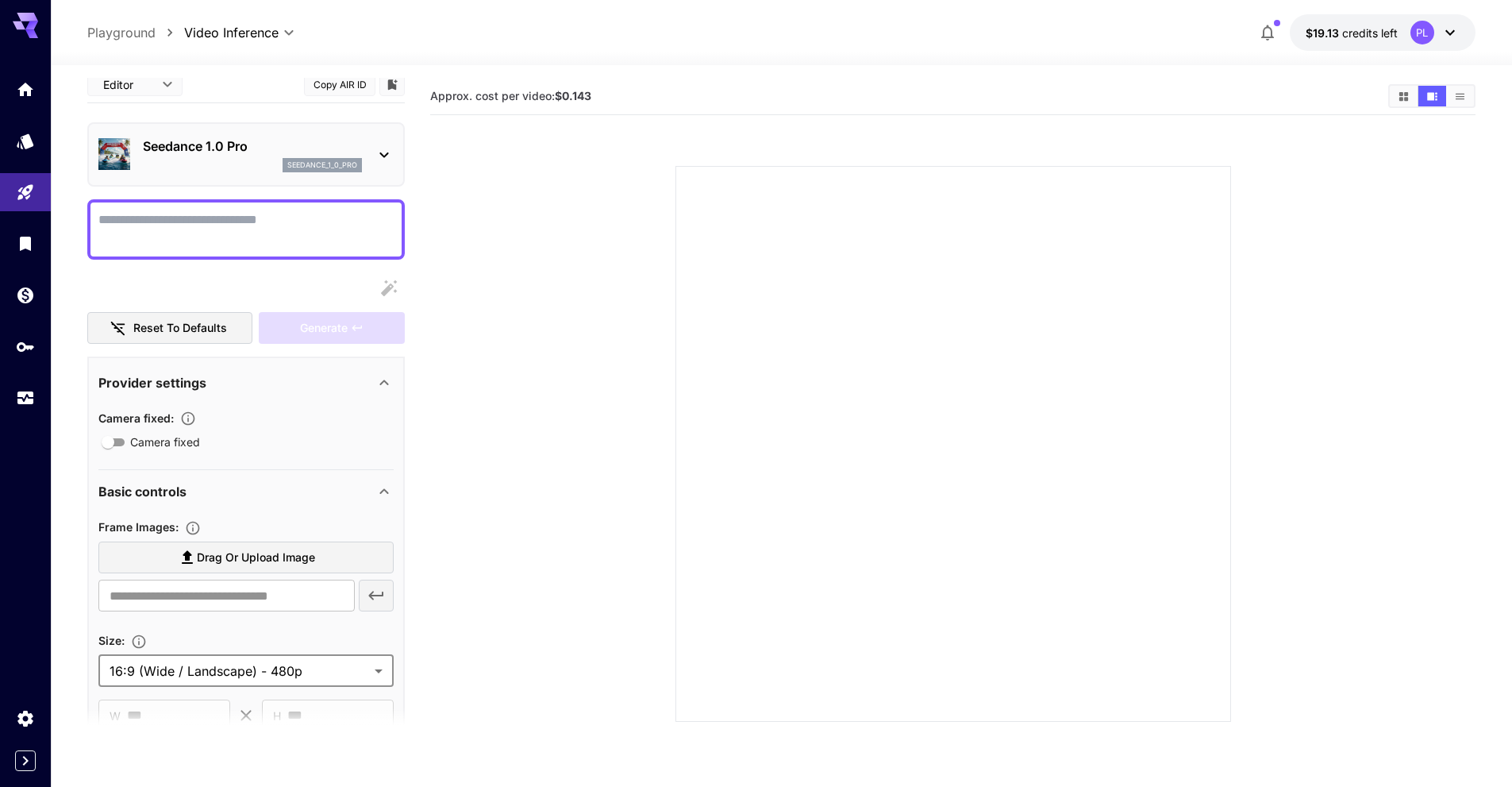 scroll, scrollTop: 0, scrollLeft: 0, axis: both 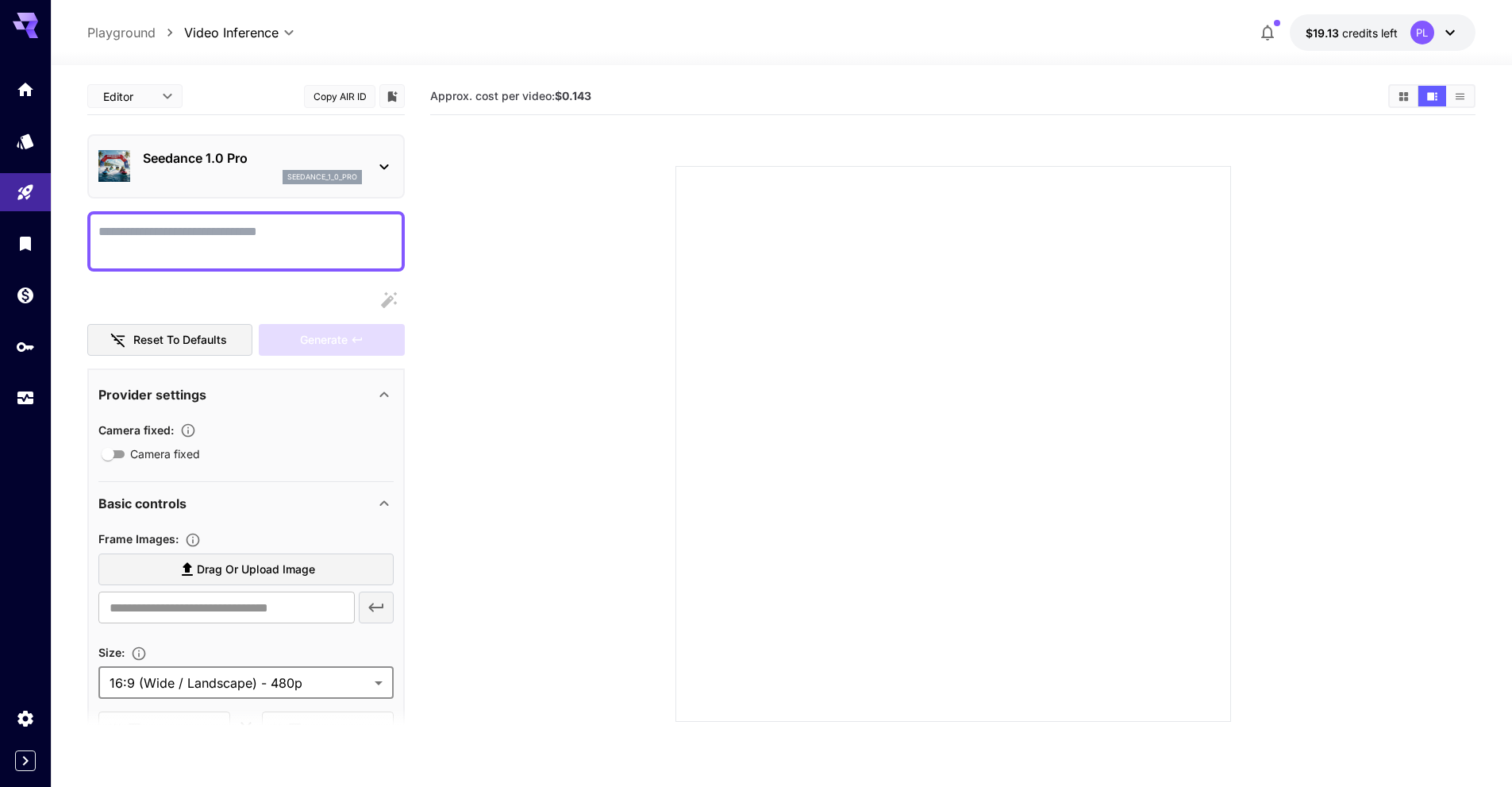 click at bounding box center [952, 425] 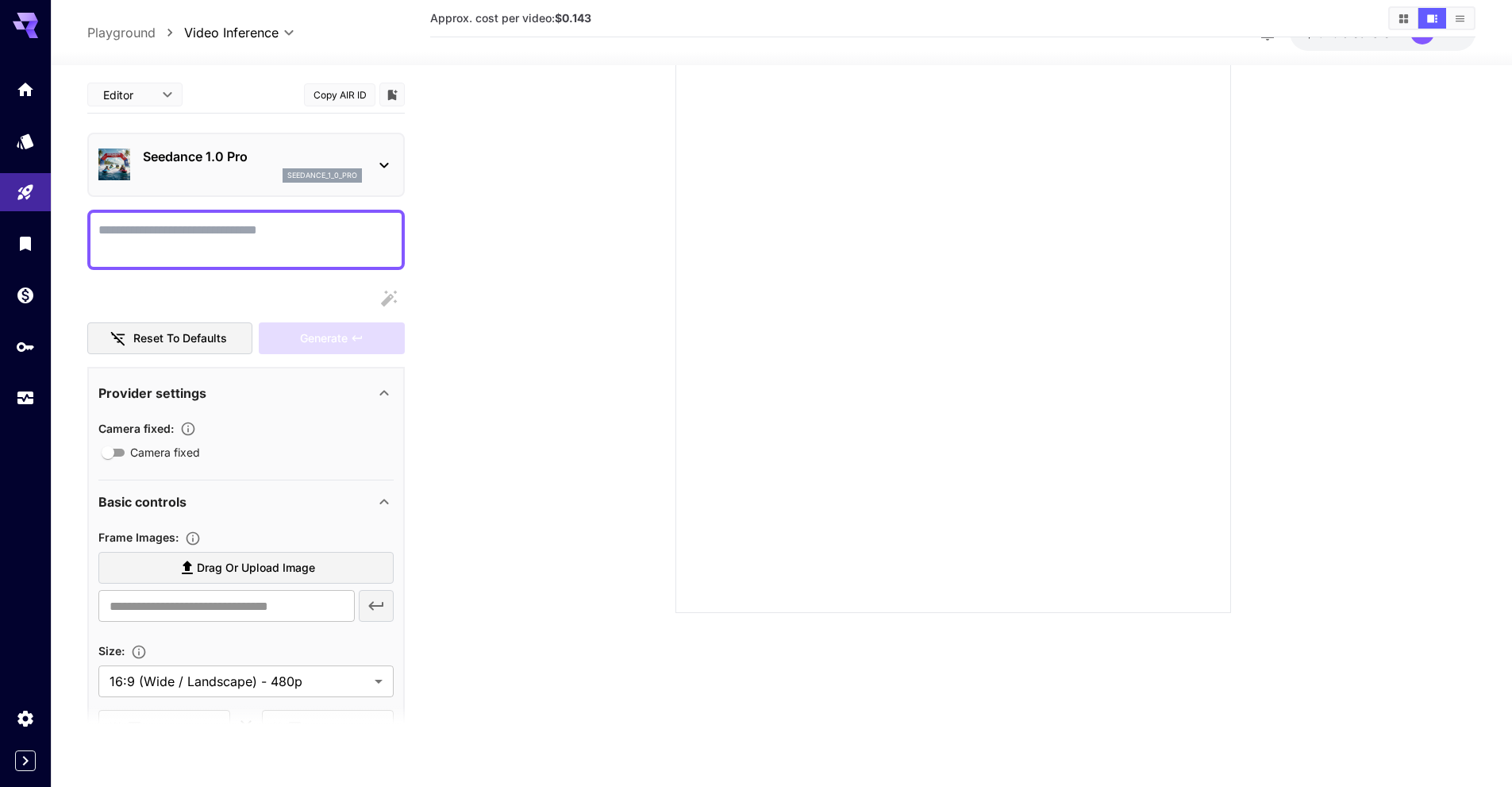 scroll, scrollTop: 125, scrollLeft: 0, axis: vertical 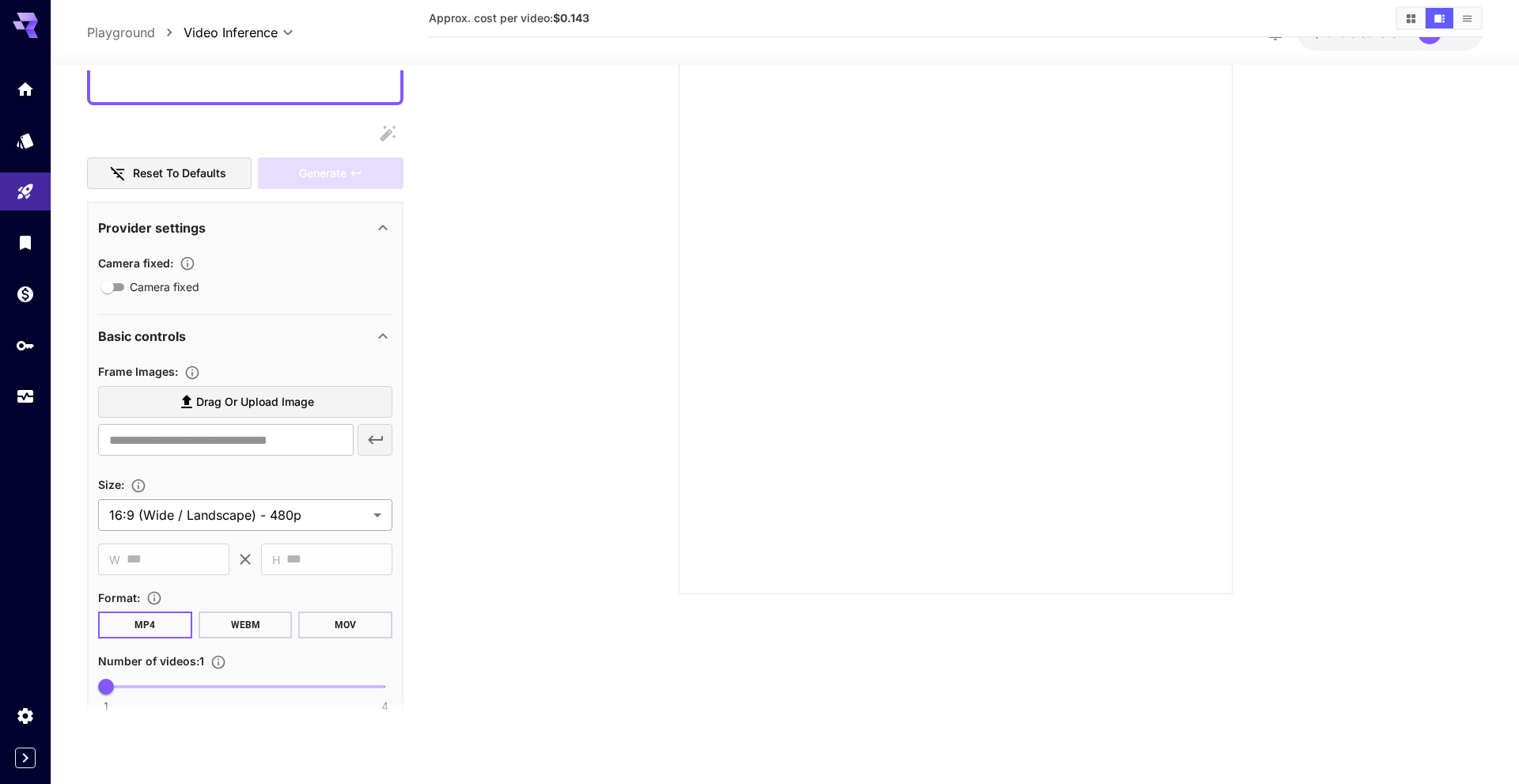 click on "**********" at bounding box center [760, 329] 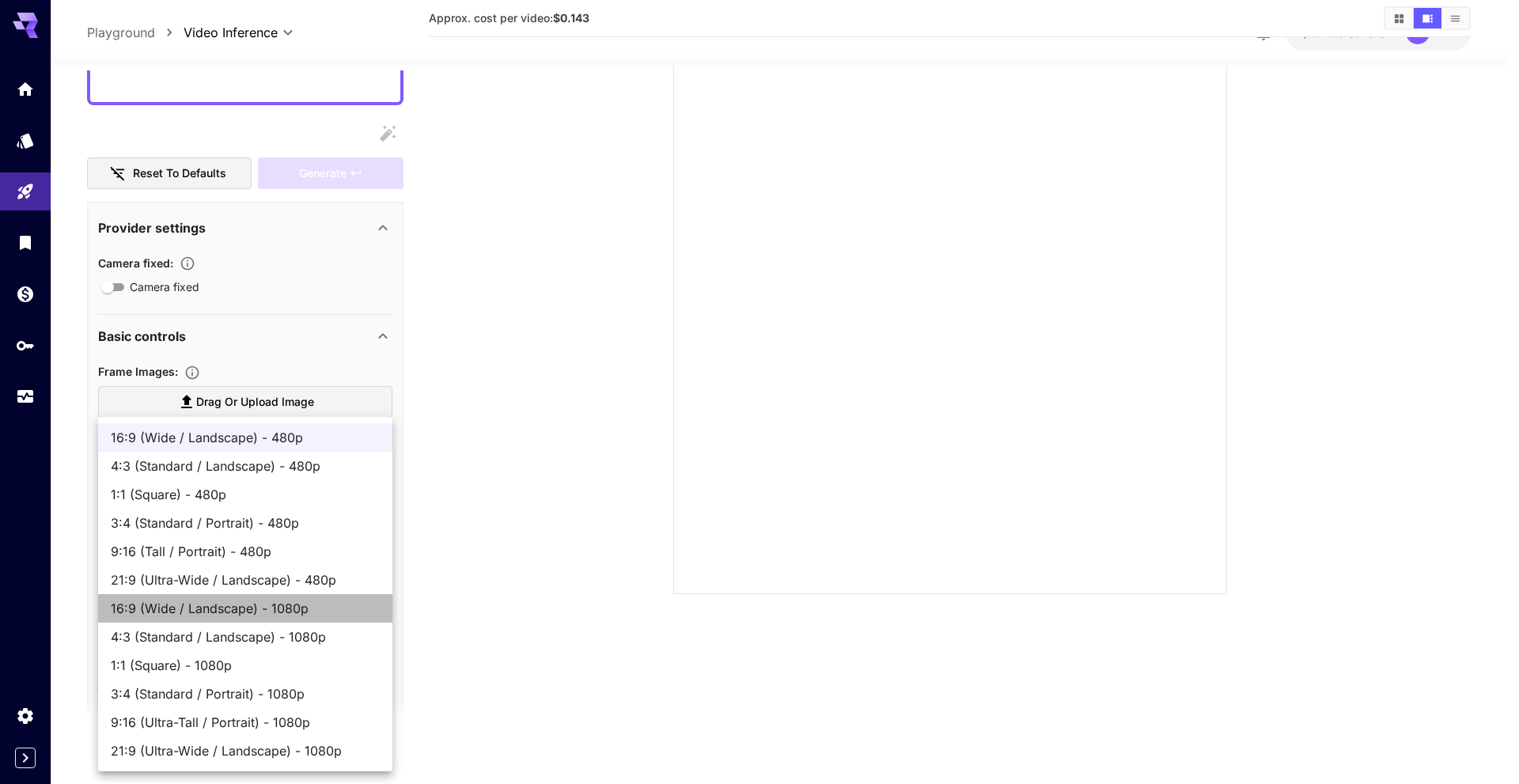 click on "16:9 (Wide / Landscape) - 1080p" at bounding box center (245, 608) 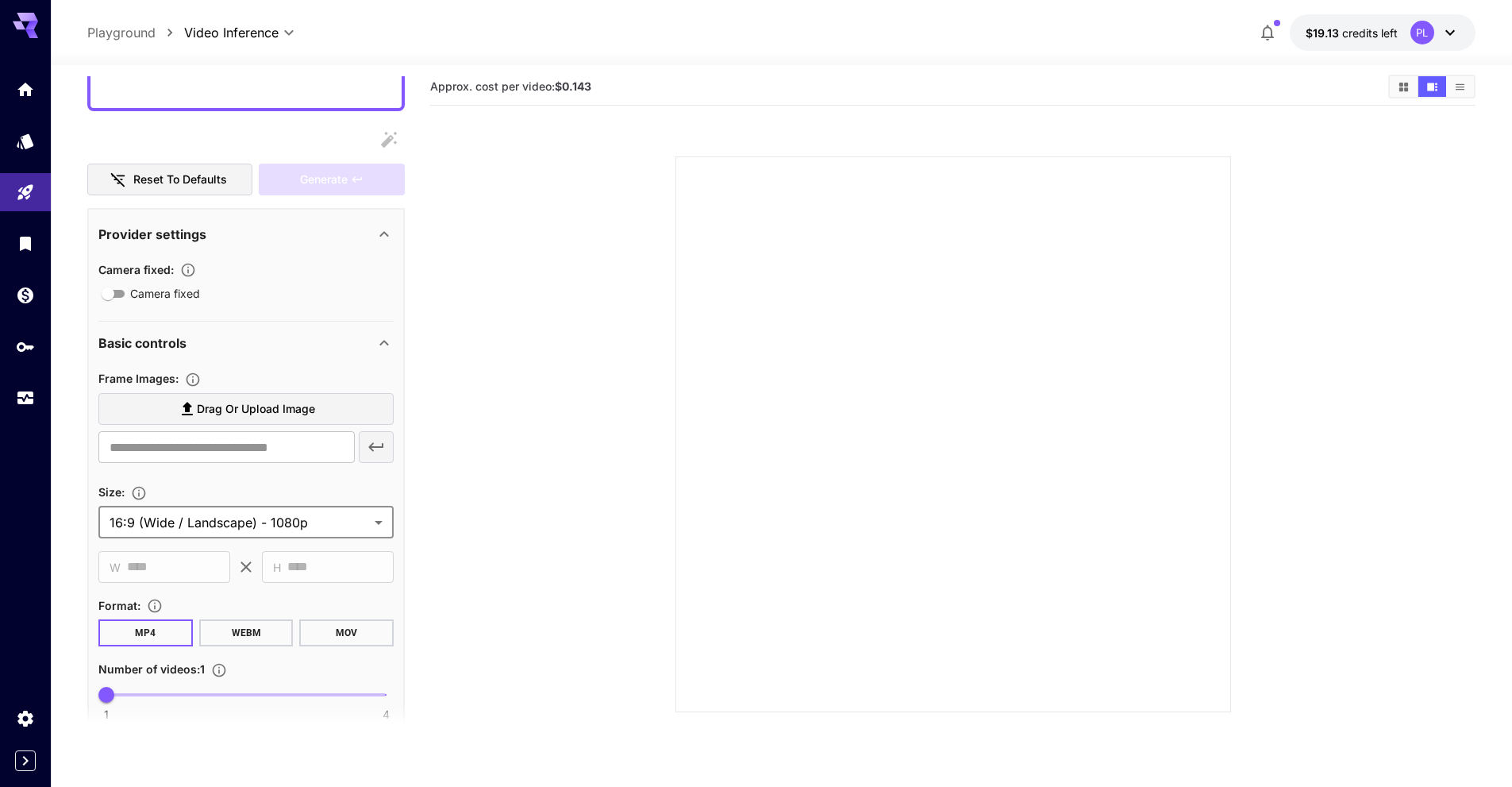 scroll, scrollTop: 0, scrollLeft: 0, axis: both 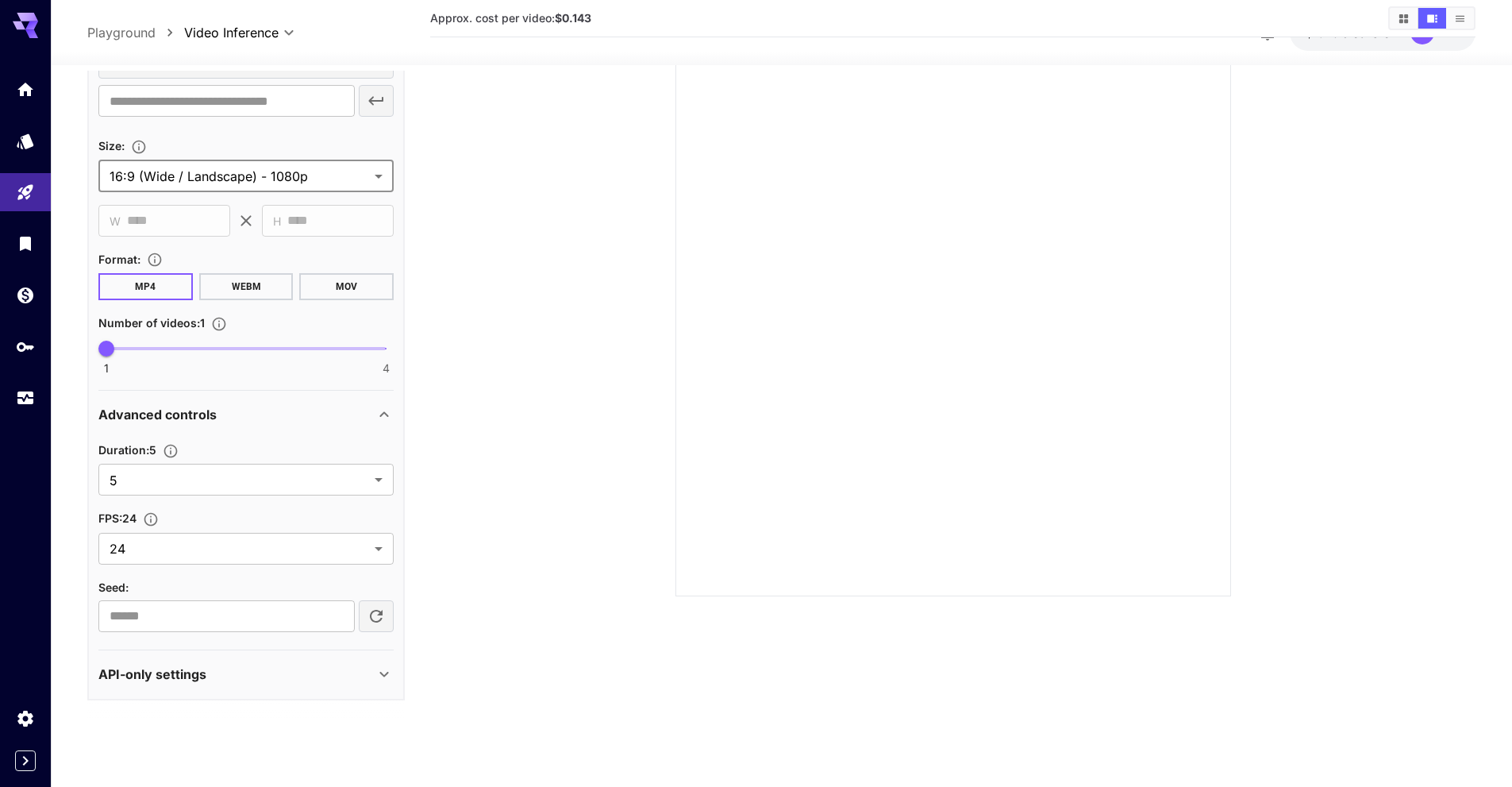 click at bounding box center [952, 299] 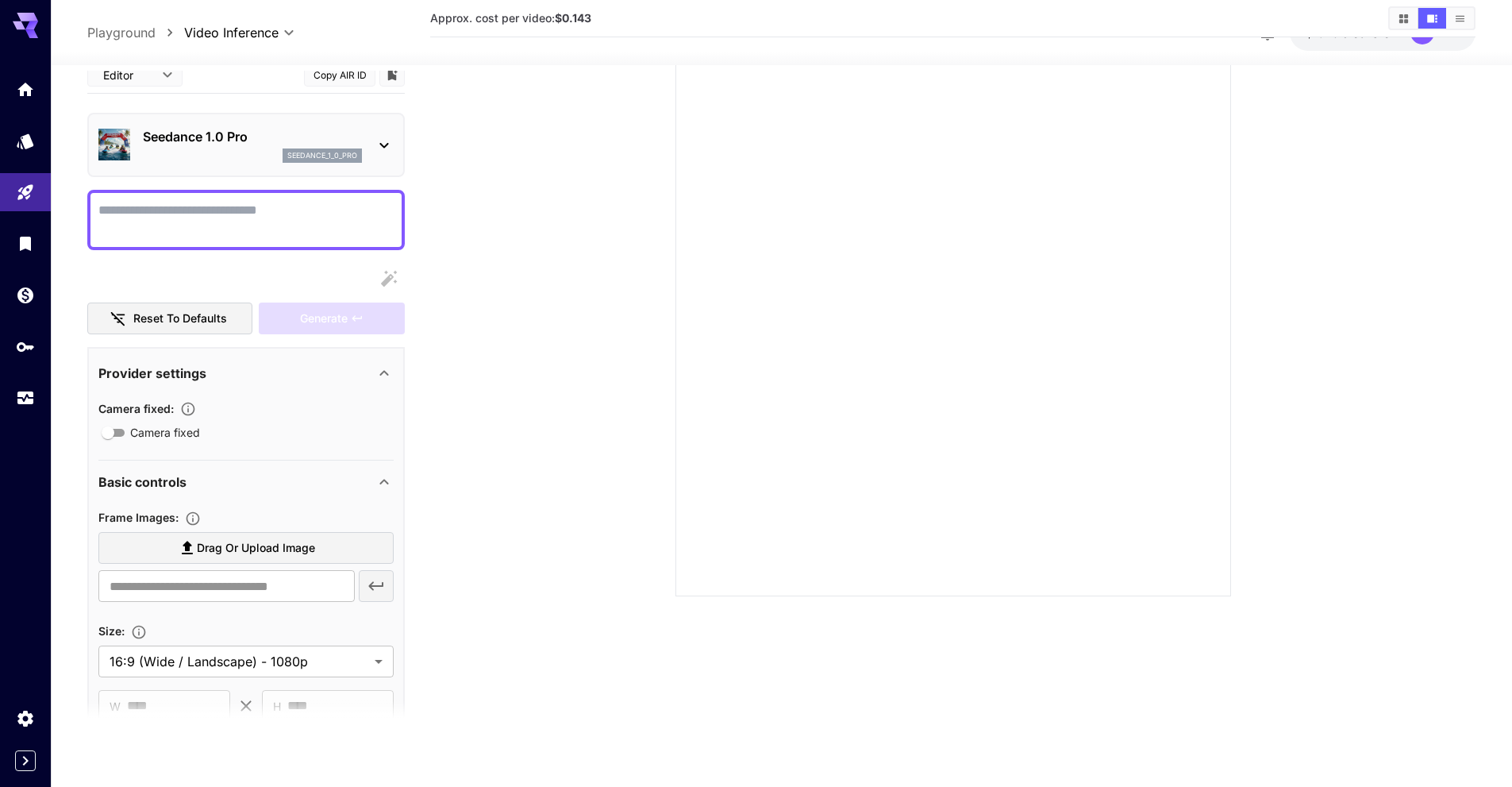 scroll, scrollTop: 0, scrollLeft: 0, axis: both 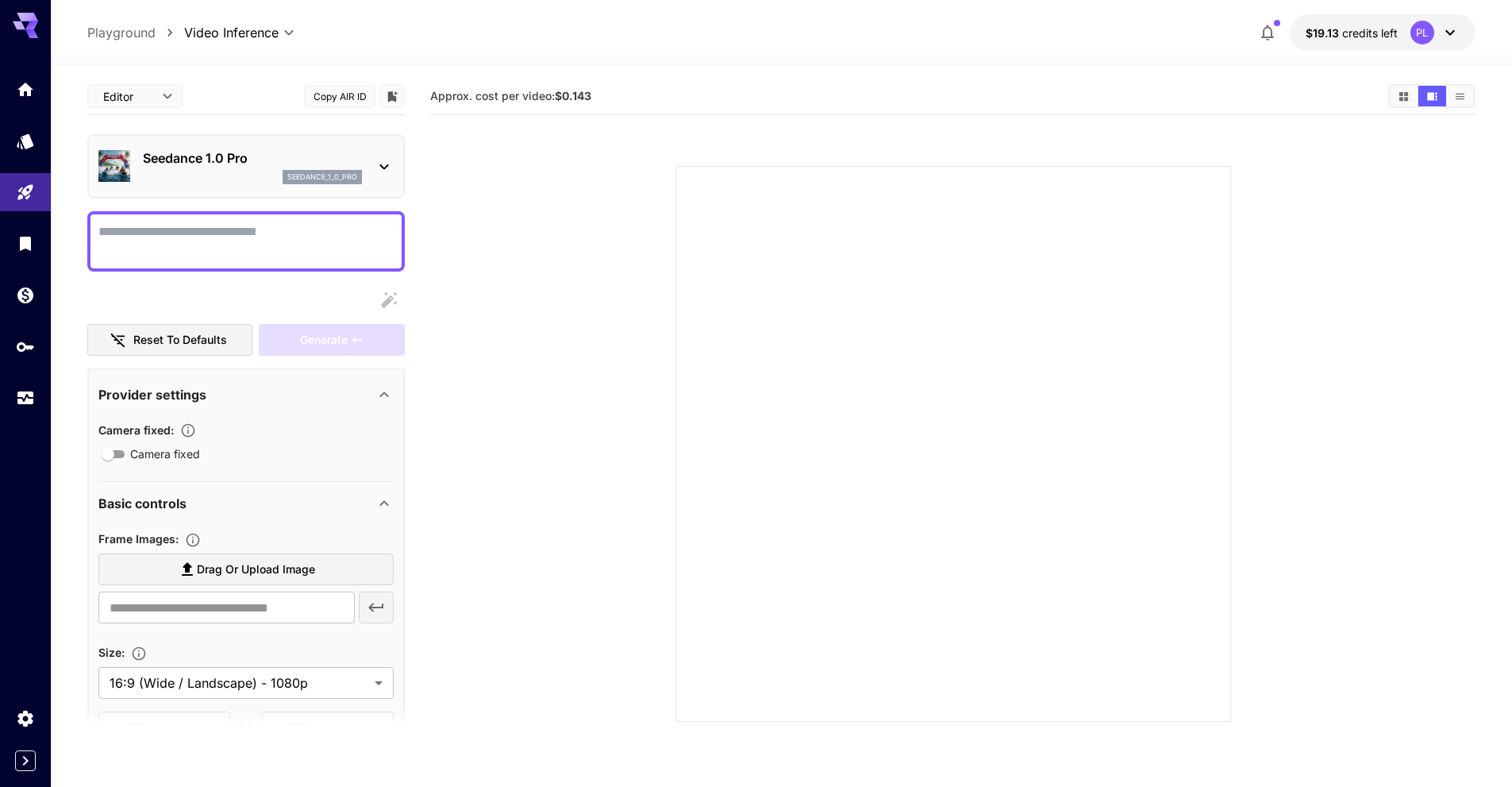 click on "$19.13    credits left  PL" at bounding box center [1383, 33] 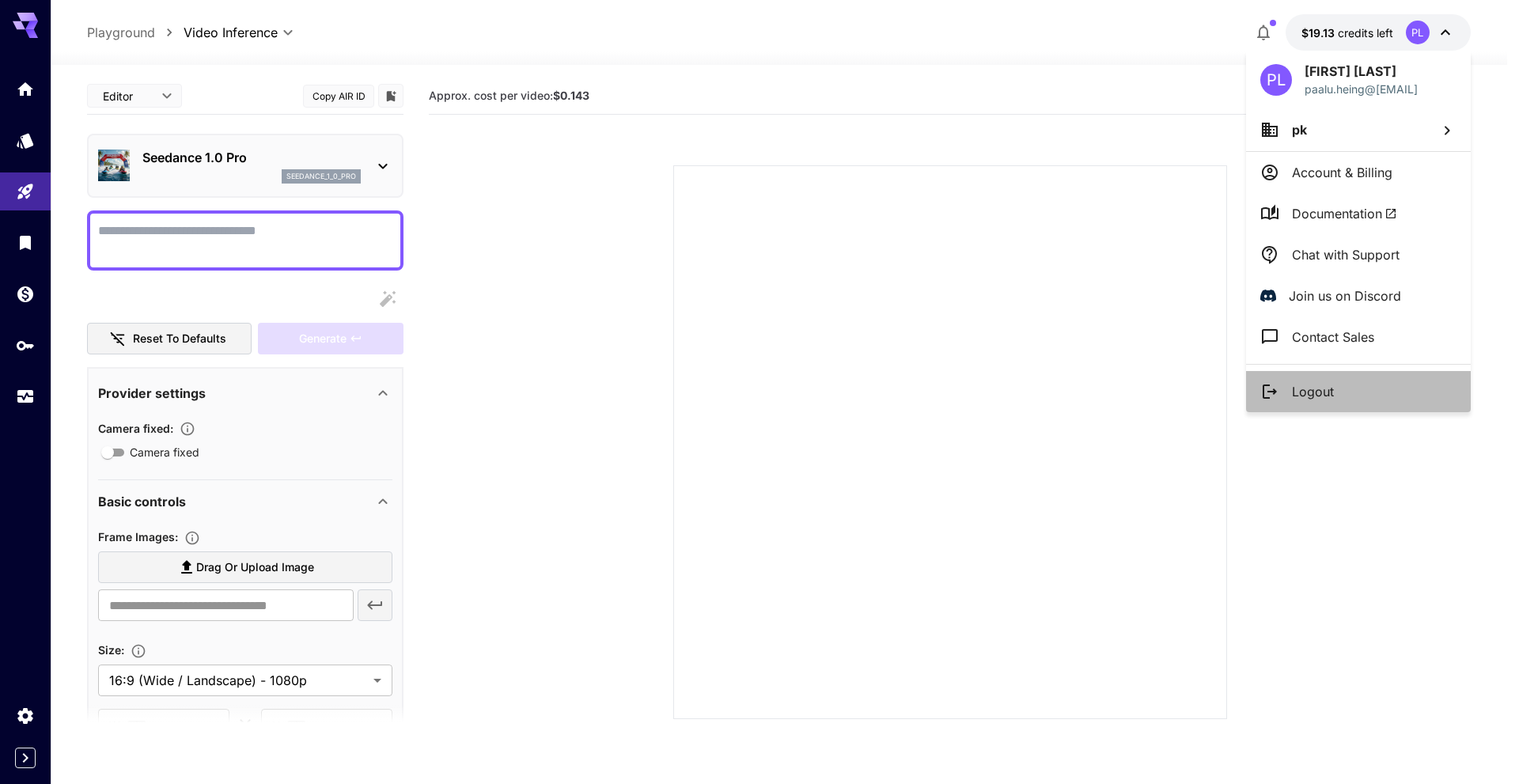 click on "Logout" at bounding box center [1358, 392] 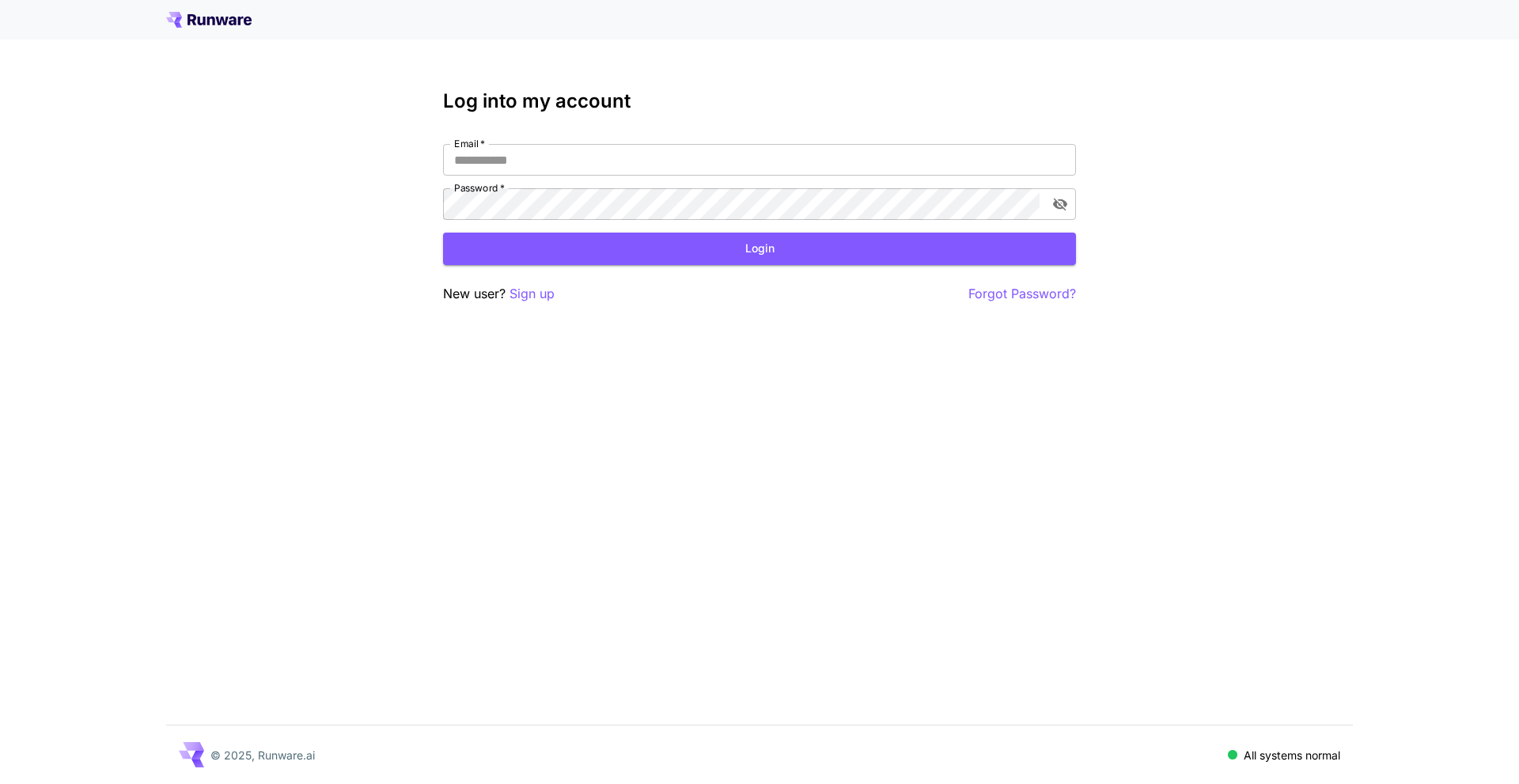 type on "**********" 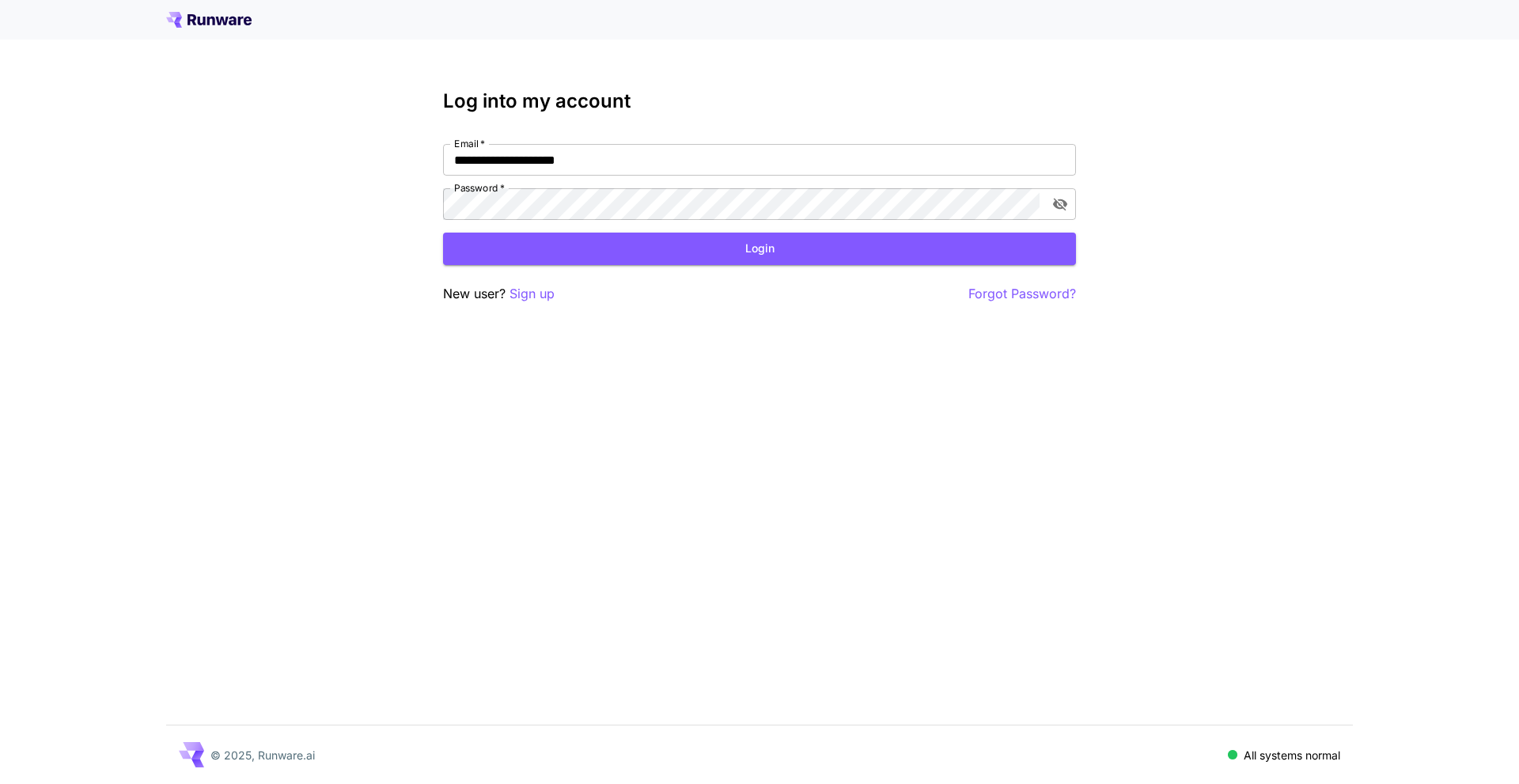 scroll, scrollTop: 0, scrollLeft: 0, axis: both 